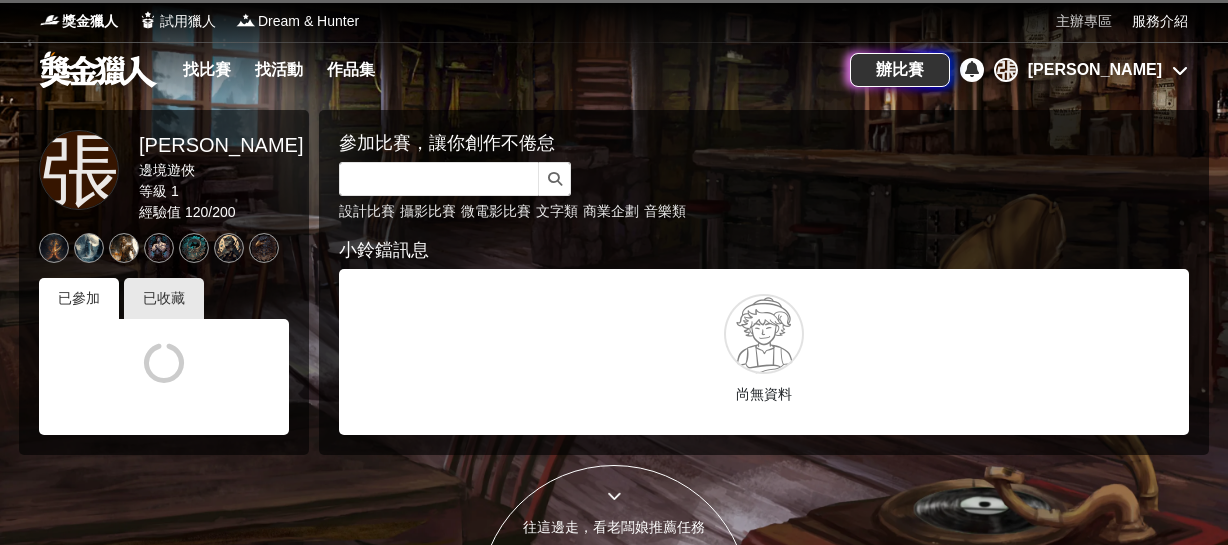scroll, scrollTop: 0, scrollLeft: 0, axis: both 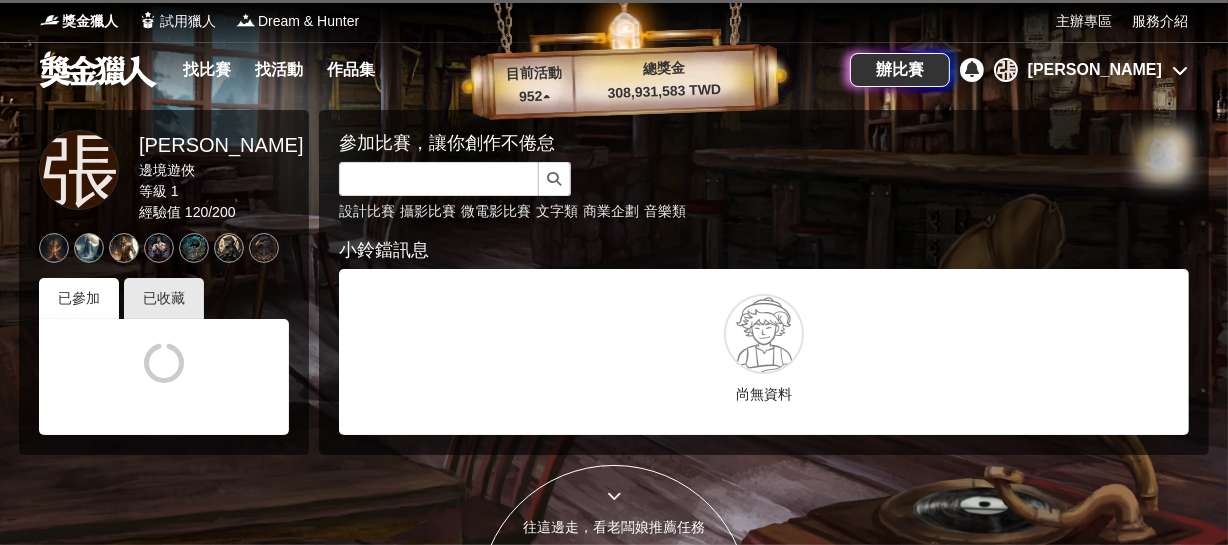 click on "[PERSON_NAME]" at bounding box center (1095, 70) 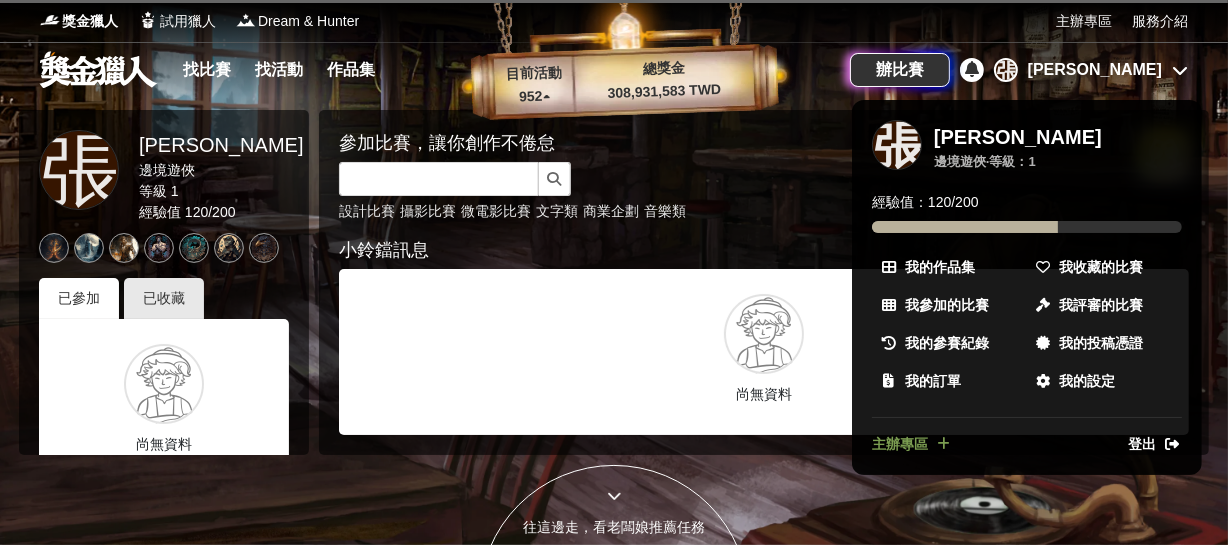 click on "主辦專區" at bounding box center [900, 444] 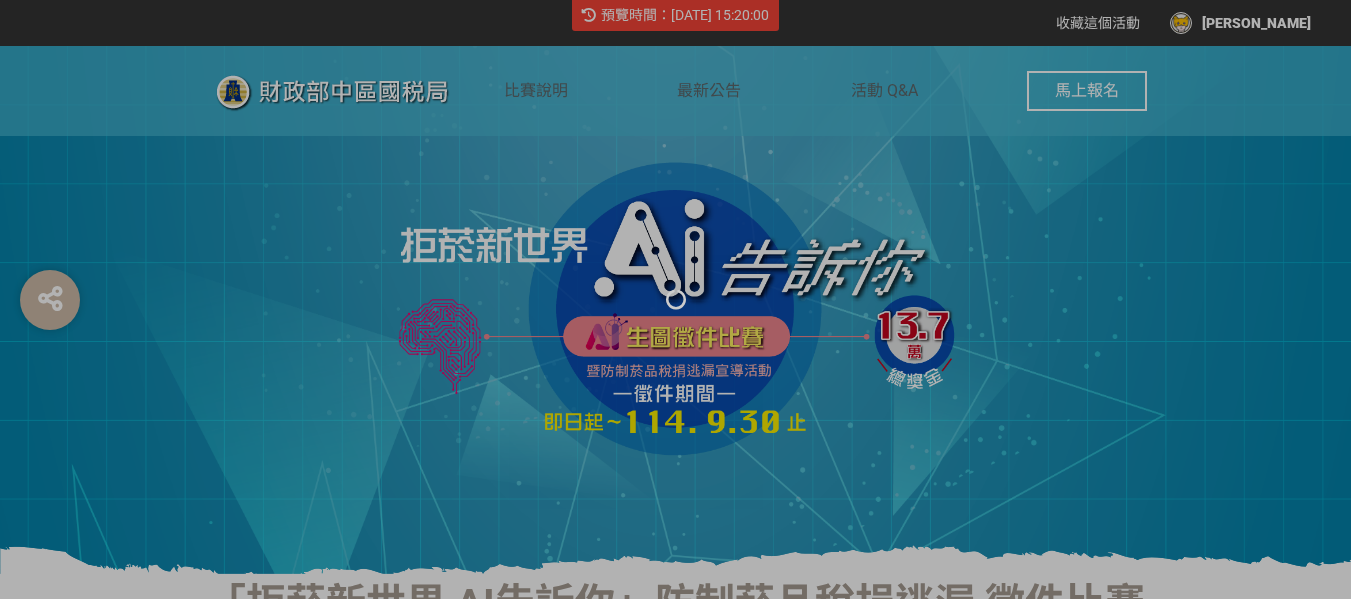 scroll, scrollTop: 0, scrollLeft: 0, axis: both 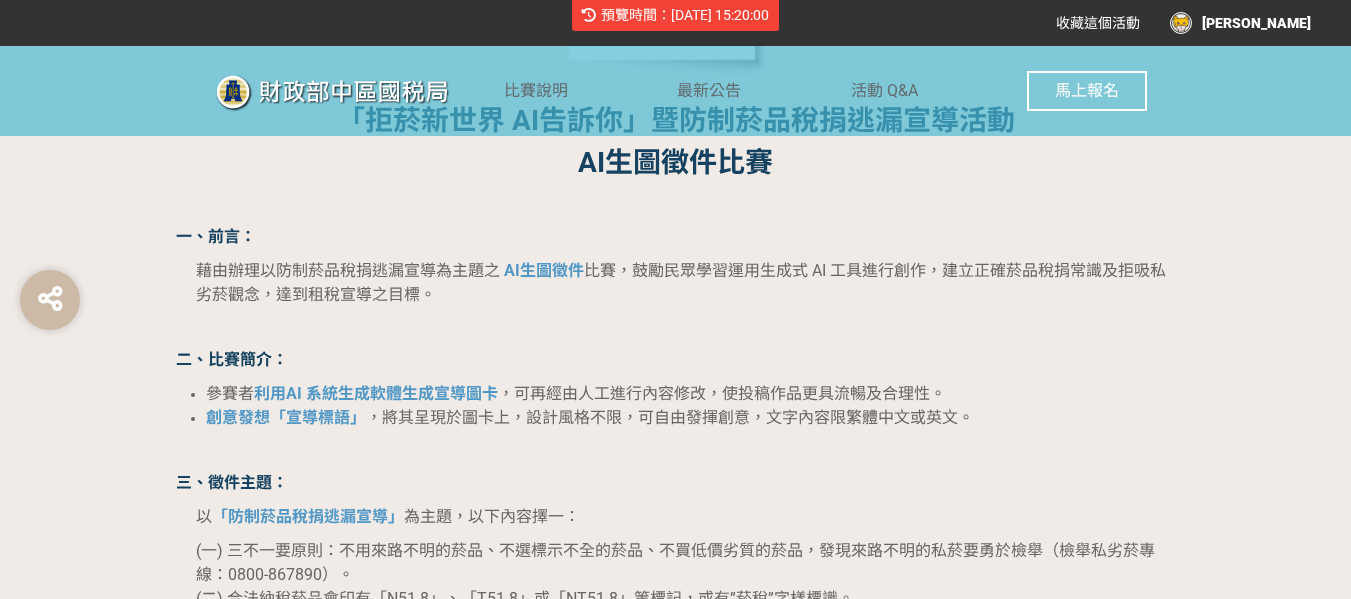 click at bounding box center (686, 327) 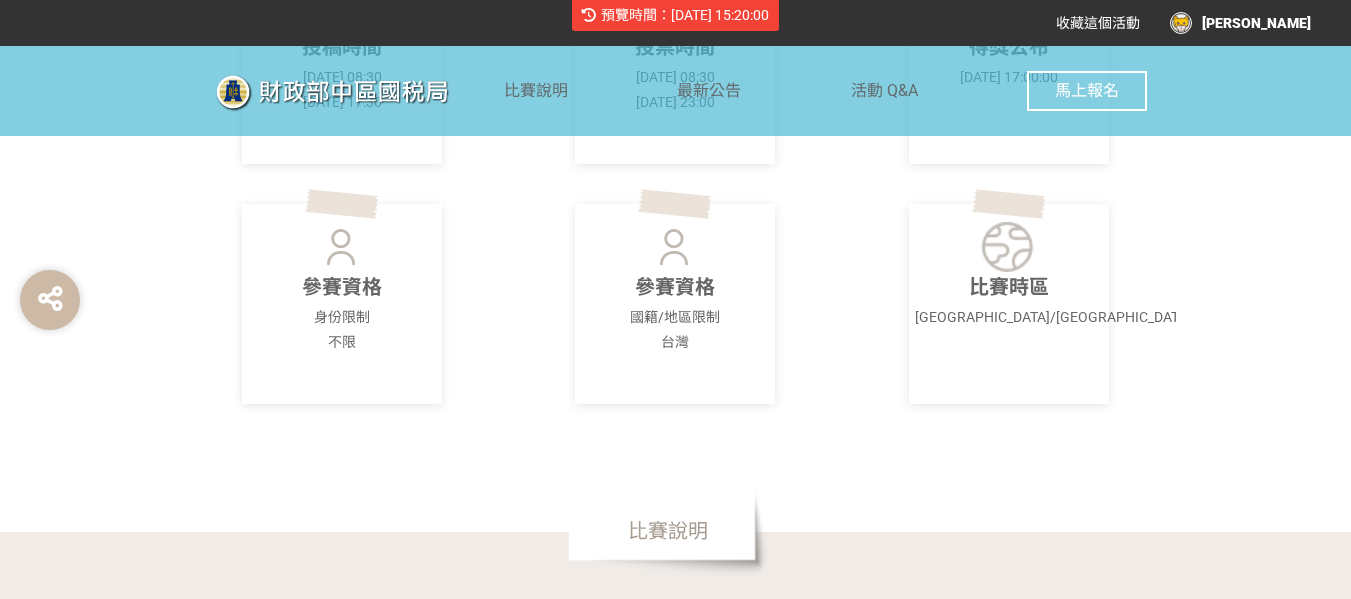 scroll, scrollTop: 1100, scrollLeft: 0, axis: vertical 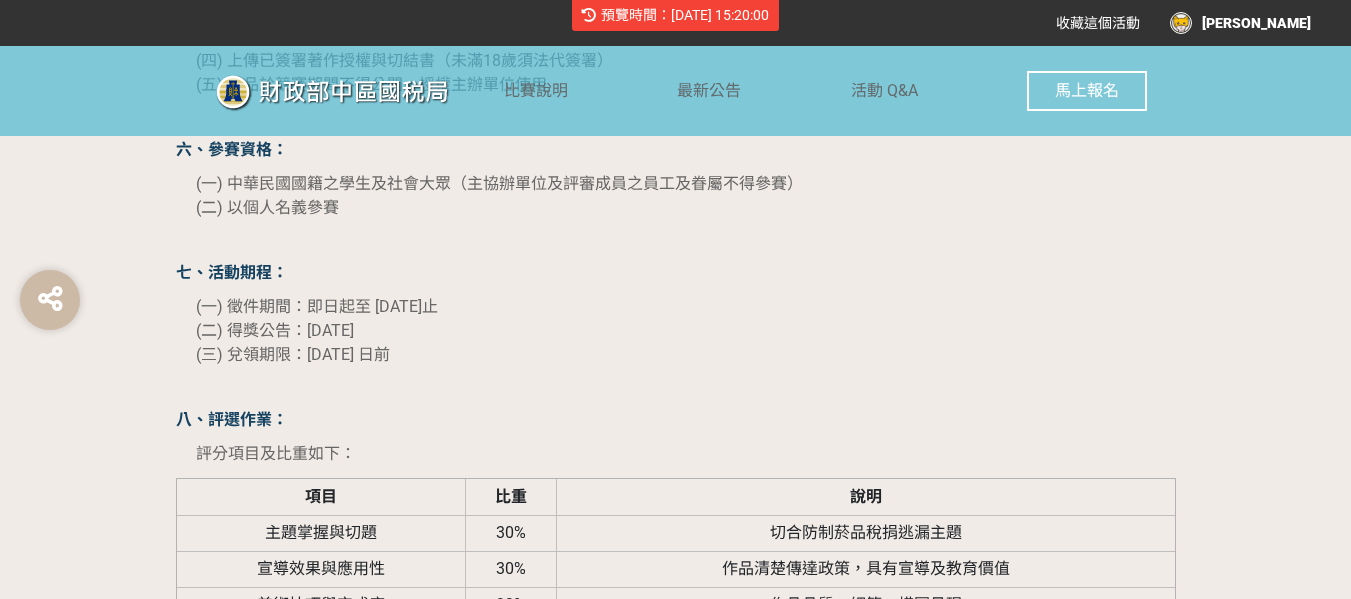 click on "馬上報名" at bounding box center (1087, 90) 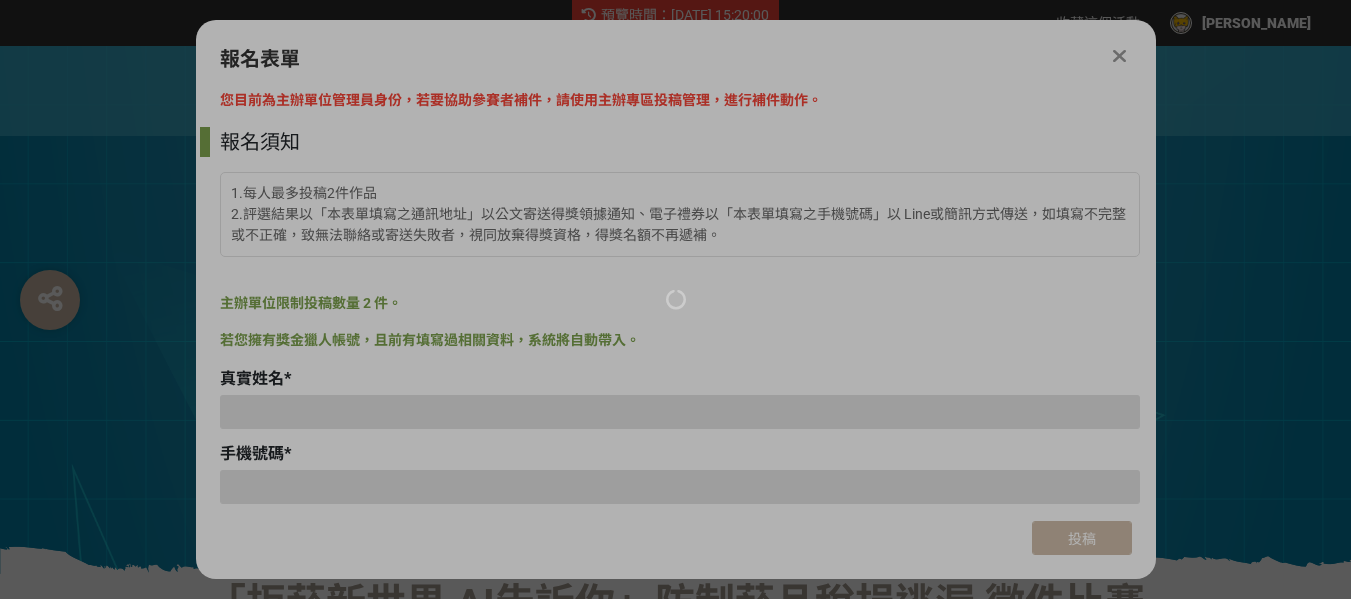 scroll, scrollTop: 0, scrollLeft: 0, axis: both 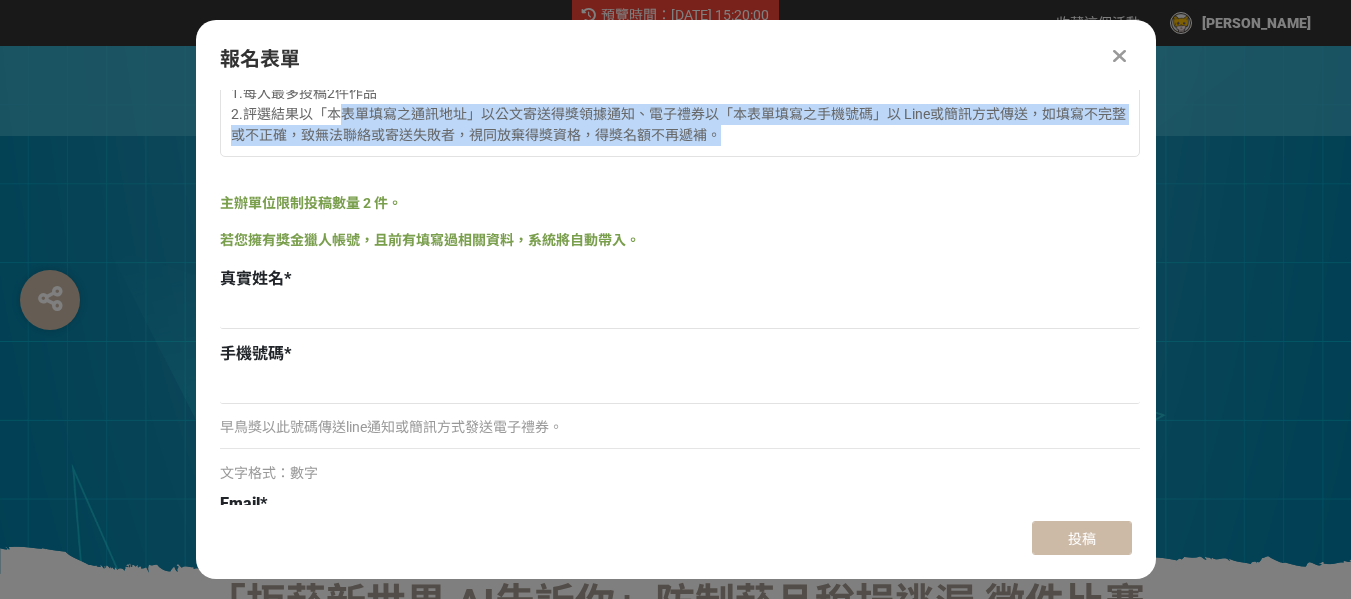 drag, startPoint x: 347, startPoint y: 121, endPoint x: 765, endPoint y: 129, distance: 418.07654 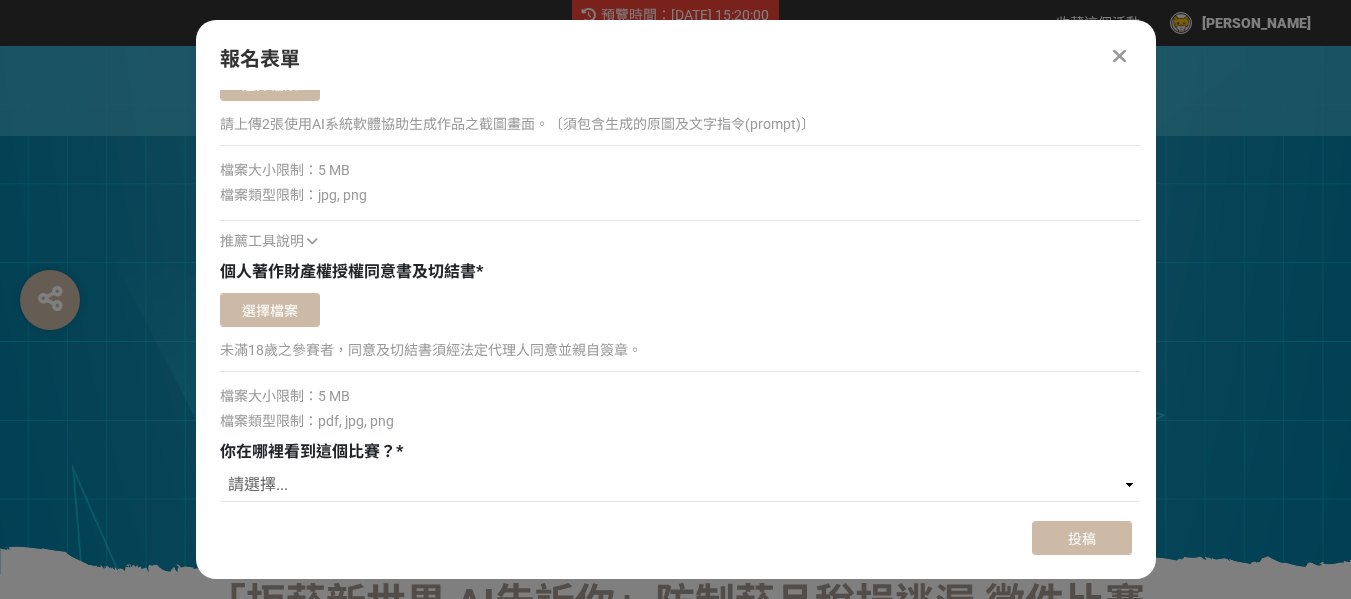 scroll, scrollTop: 2102, scrollLeft: 0, axis: vertical 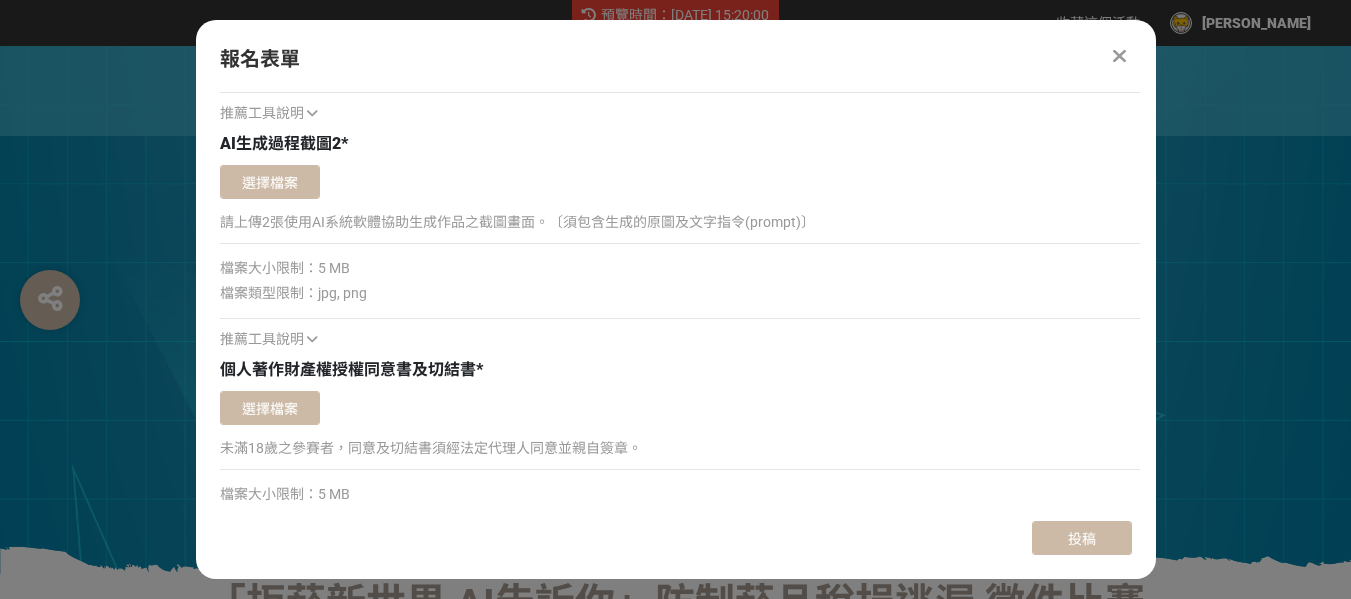 click at bounding box center (1120, 56) 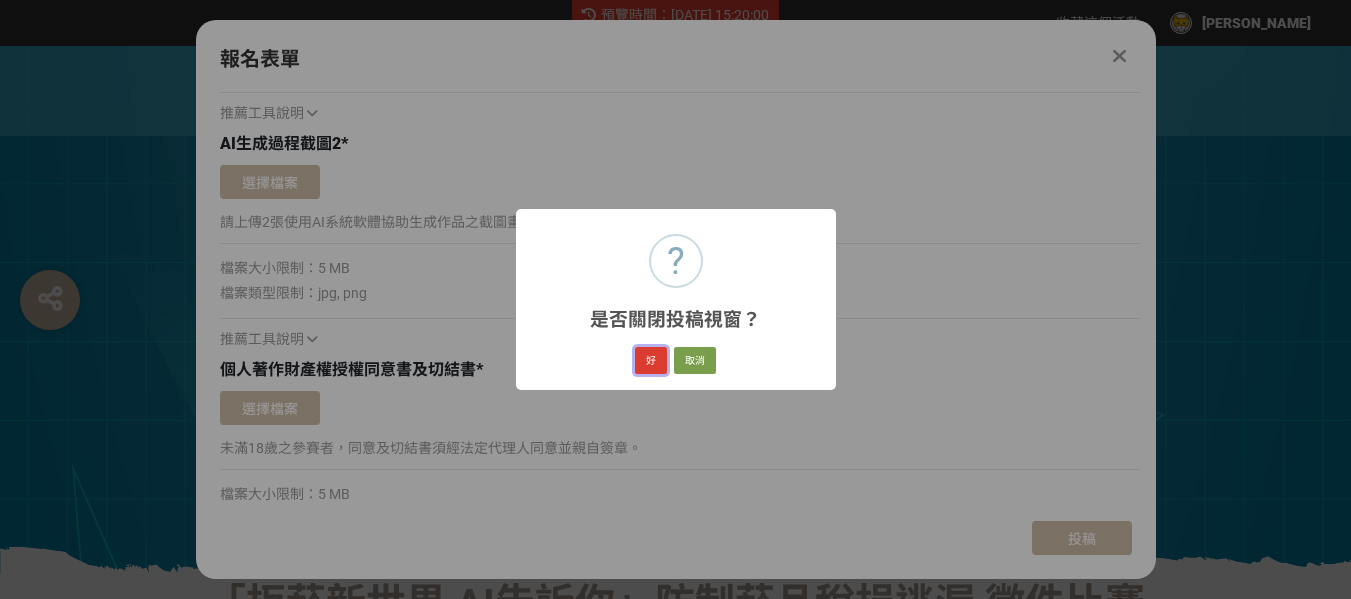click on "好" at bounding box center [651, 361] 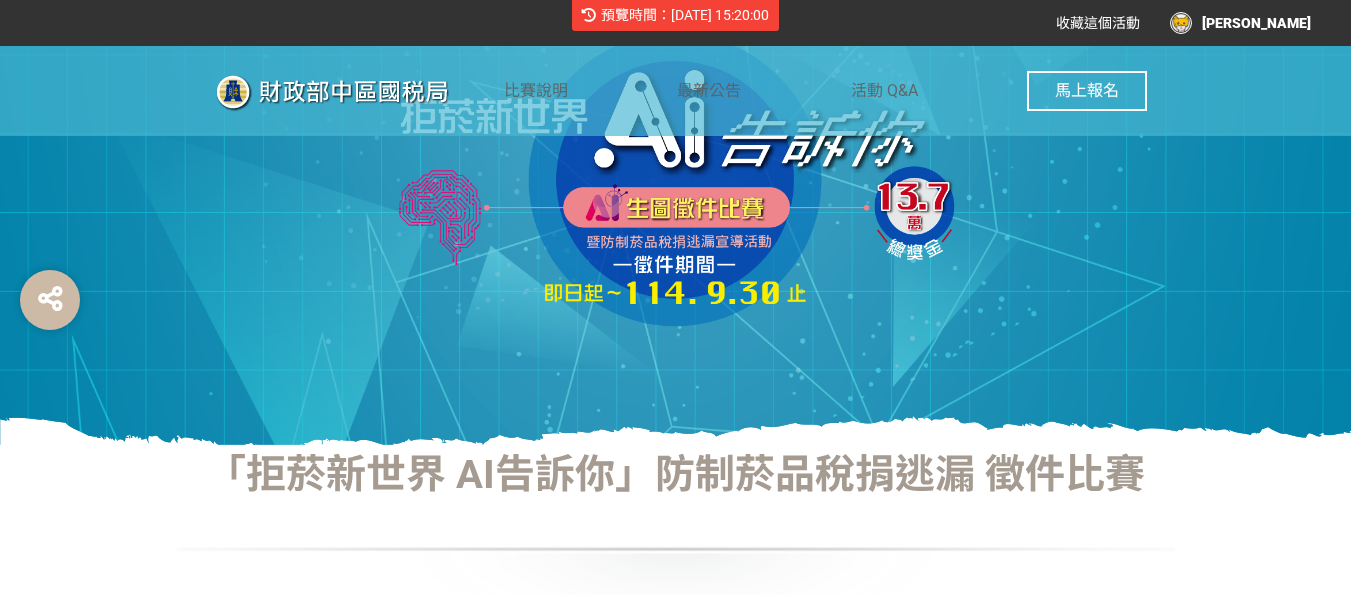 scroll, scrollTop: 217, scrollLeft: 0, axis: vertical 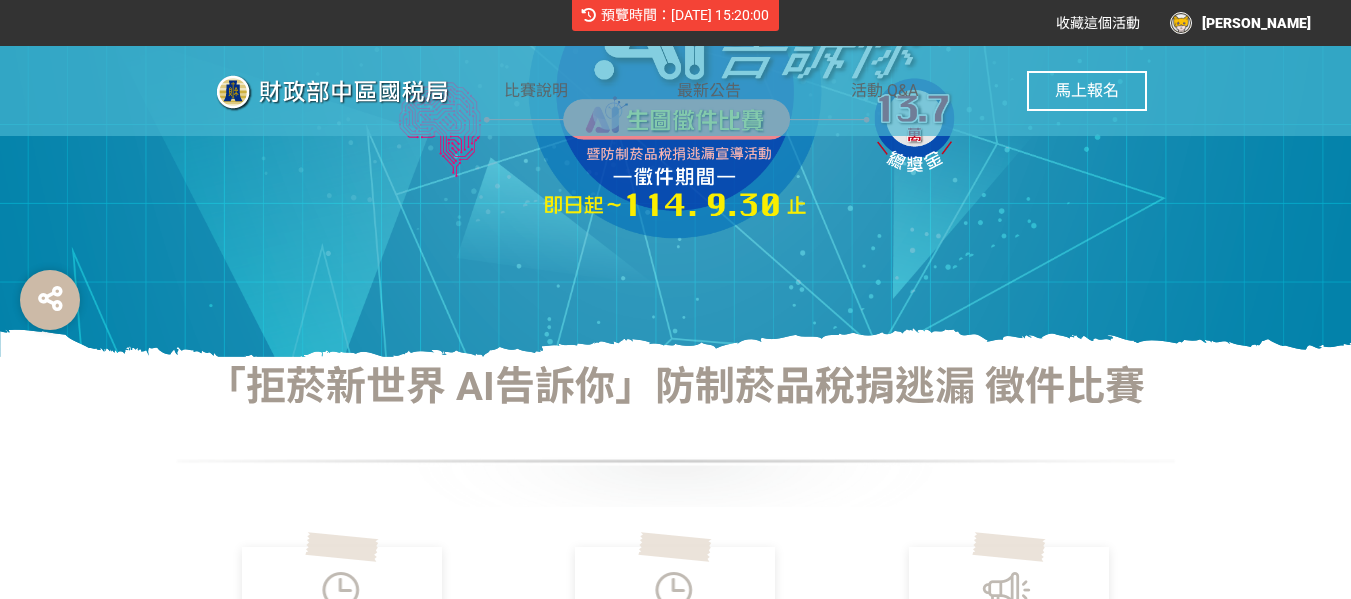 click on "預覽時間：2025-07-25 15:20:00" at bounding box center (685, 15) 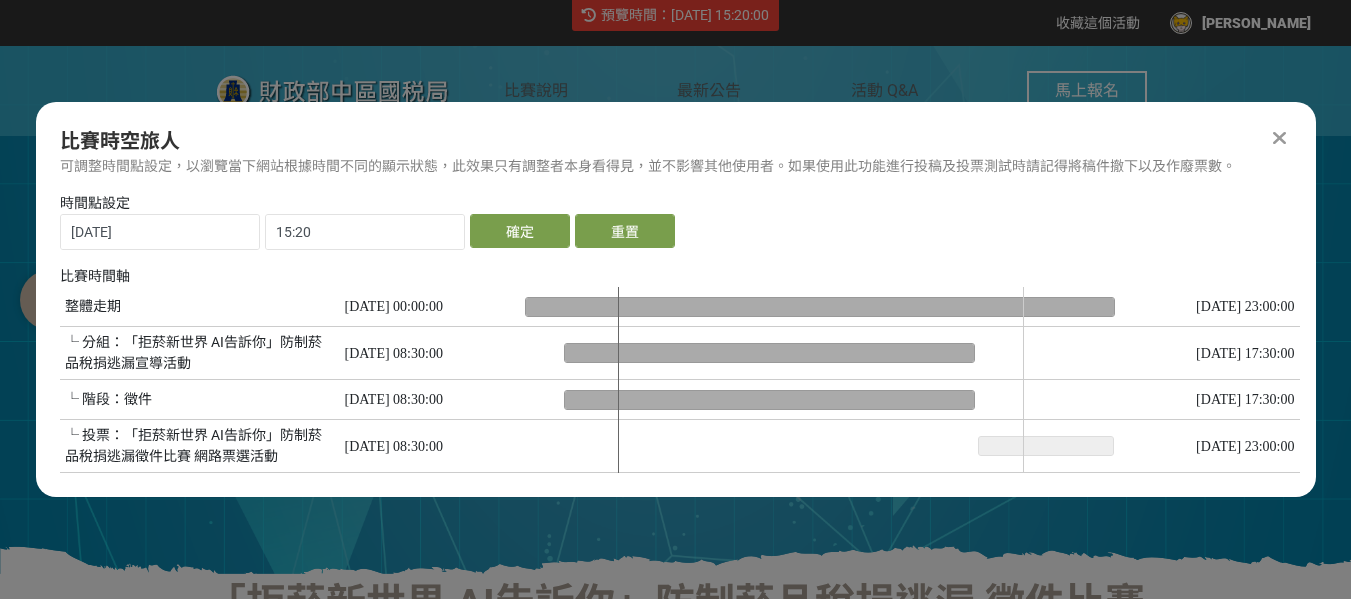 click at bounding box center [820, 380] 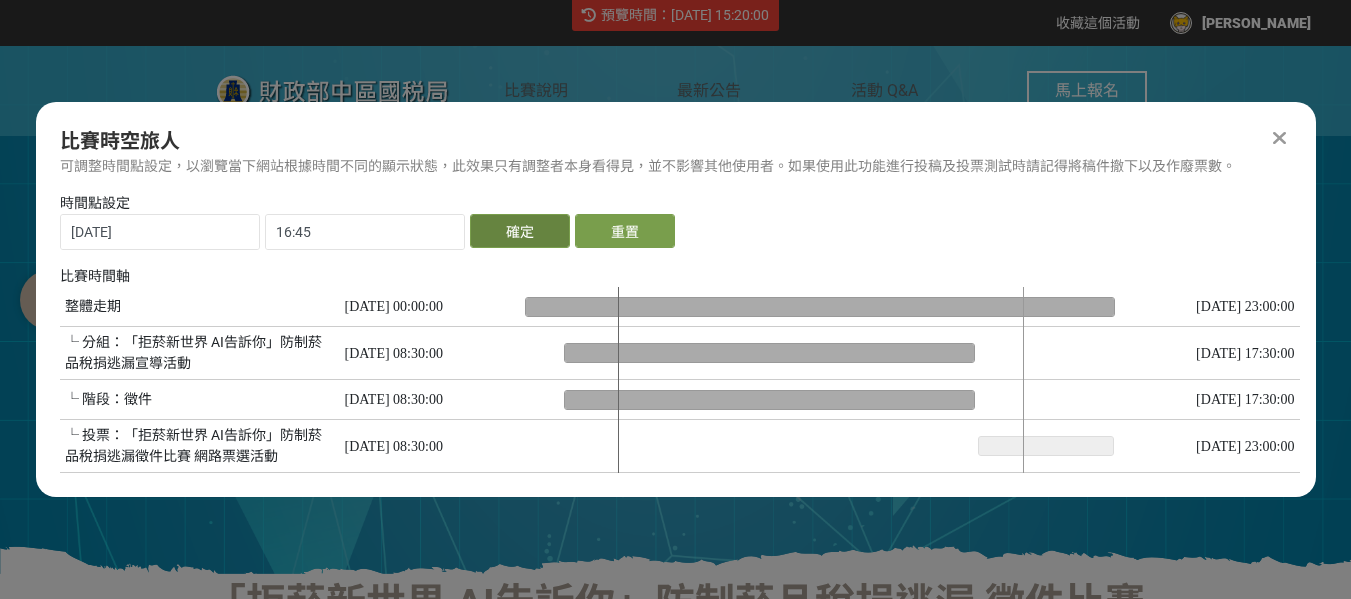click on "確定" at bounding box center [520, 231] 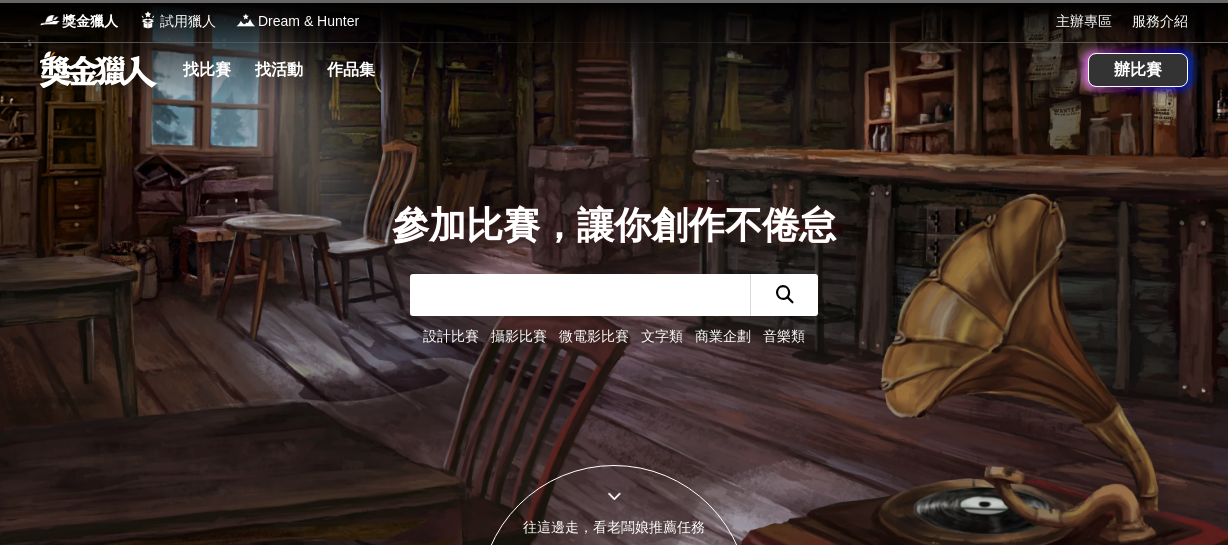 scroll, scrollTop: 0, scrollLeft: 0, axis: both 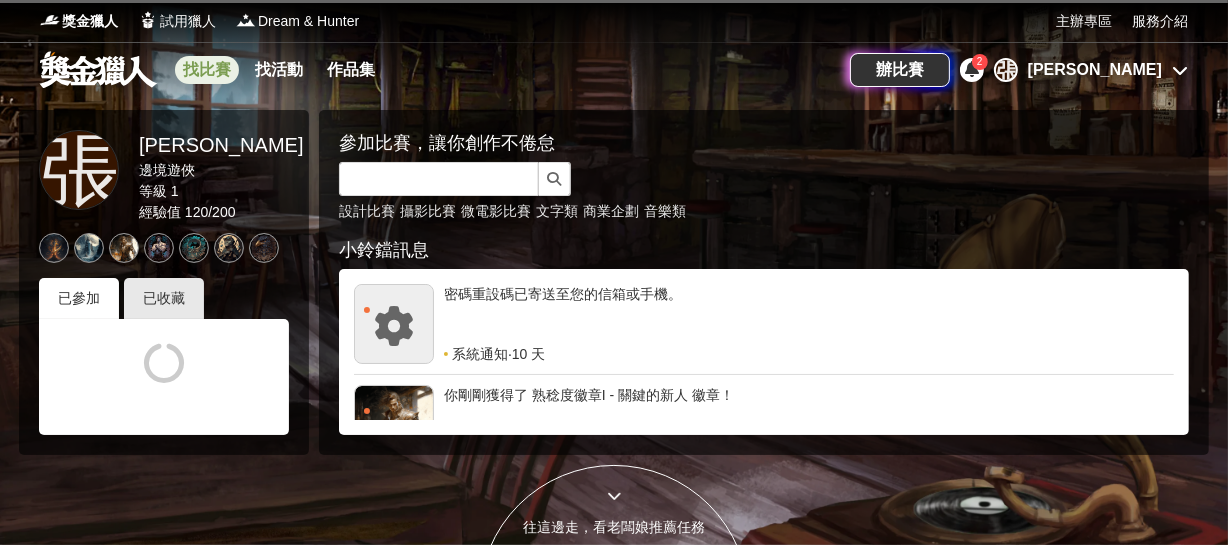 click on "找比賽" at bounding box center (207, 70) 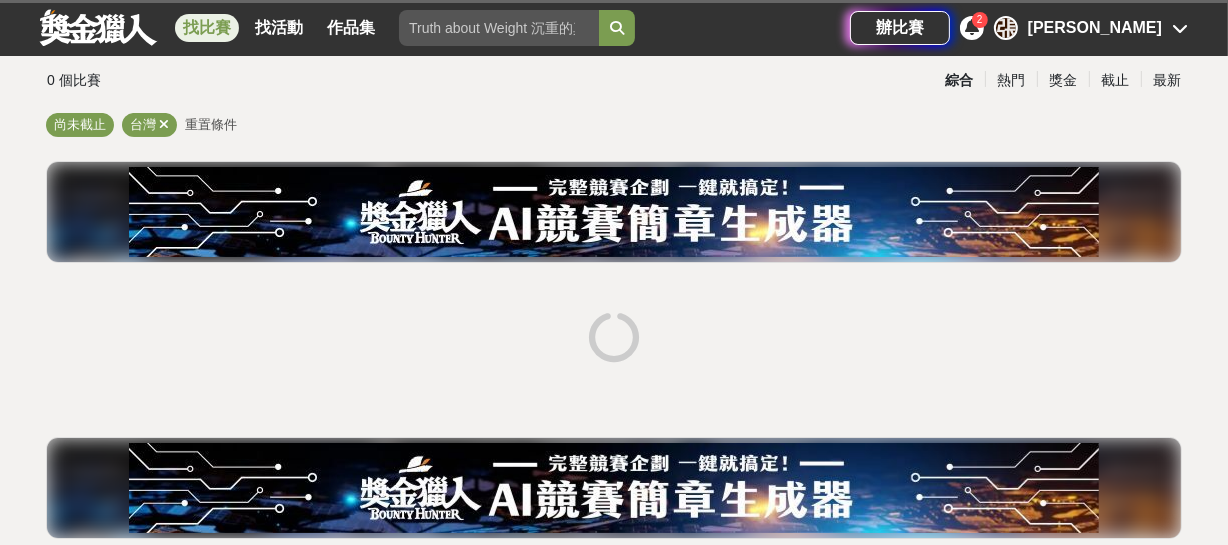 scroll, scrollTop: 134, scrollLeft: 0, axis: vertical 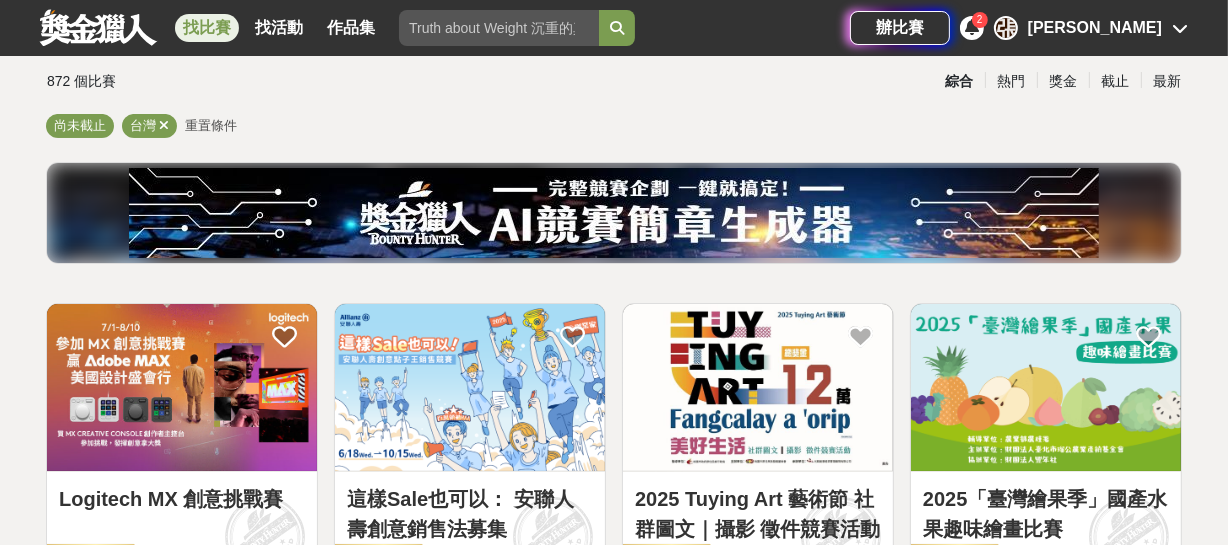 click at bounding box center (182, 387) 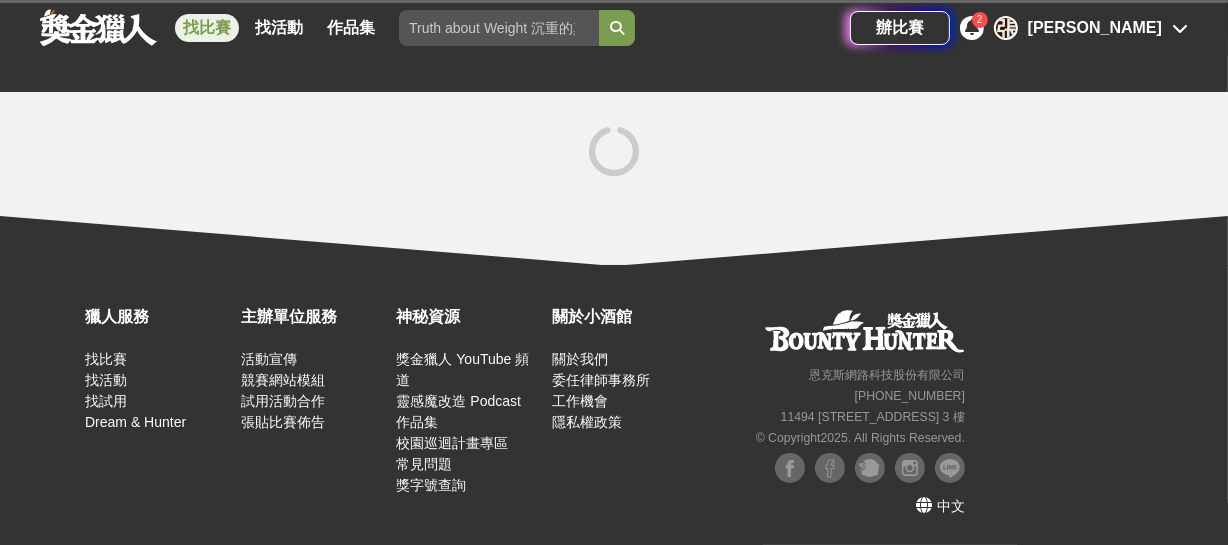 scroll, scrollTop: 0, scrollLeft: 0, axis: both 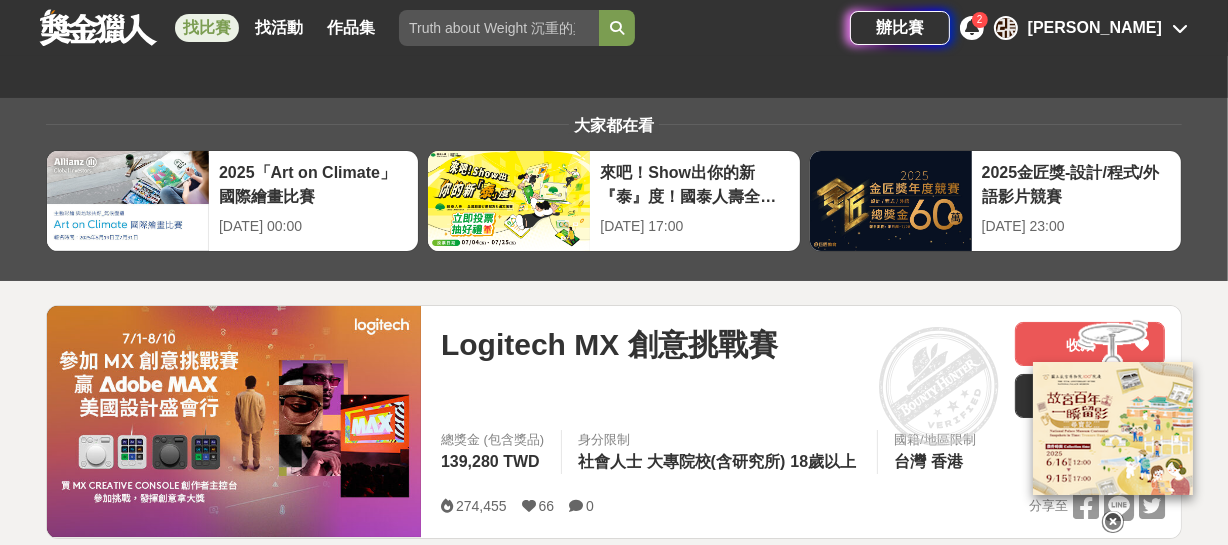 click at bounding box center (1113, 431) 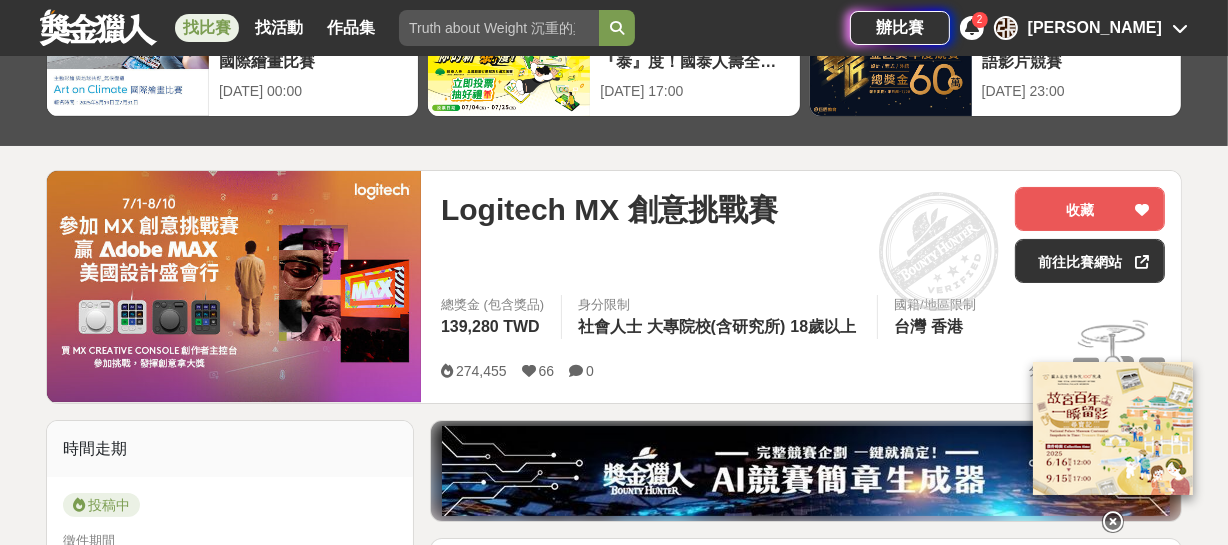 scroll, scrollTop: 272, scrollLeft: 0, axis: vertical 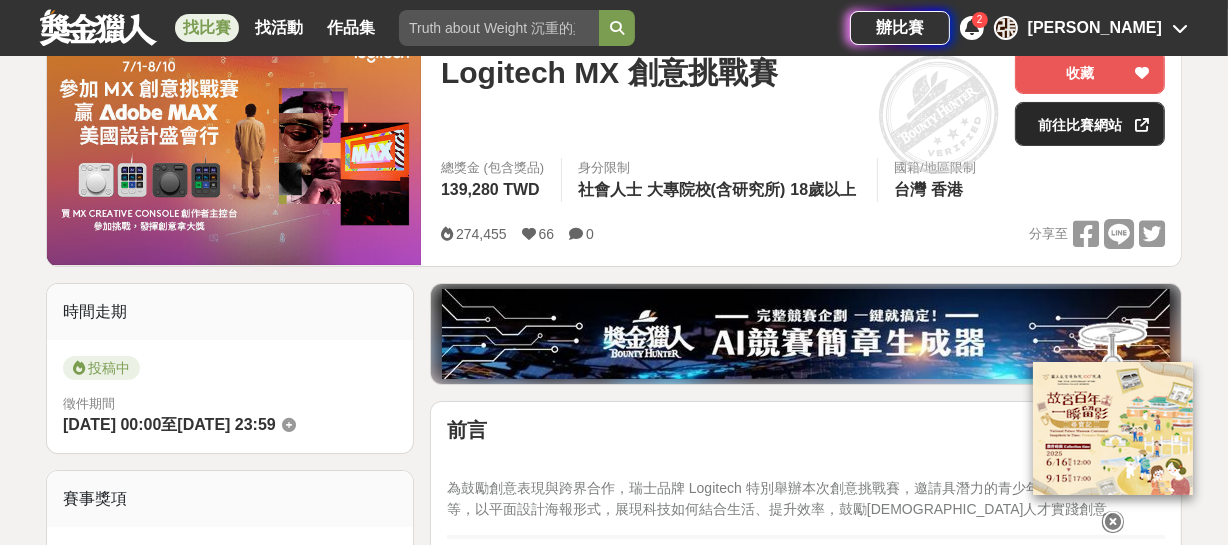 click on "前往比賽網站" at bounding box center (1090, 124) 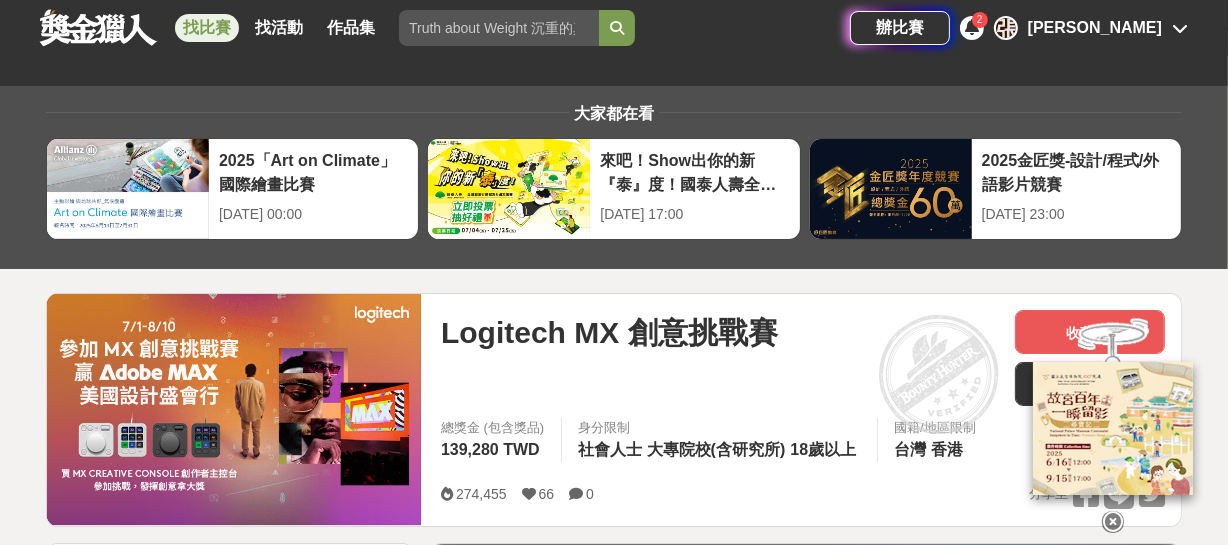 scroll, scrollTop: 0, scrollLeft: 0, axis: both 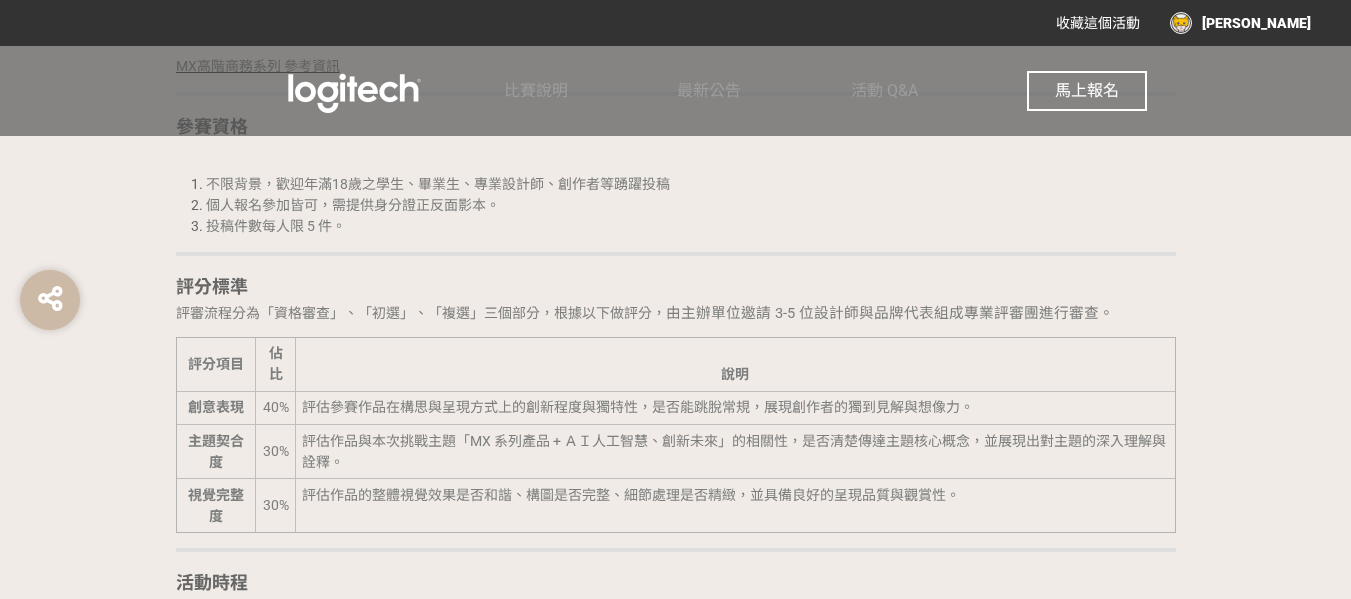 click on "前言   為鼓勵創意表現與跨界合作，瑞士品牌 Logitech 特別舉辦本次創意挑戰賽，邀請具潛力的青少年、設計師與創作者等，以平面設計海報形式，展現科技如何結合生活、提升效率，鼓勵[DEMOGRAPHIC_DATA]人才實踐創意。 活動簡介與主題 Logitech 推出全新創作者主控台 —— MX Creative Console，結合快捷鍵與旋鈕操作，讓創作流程更加流暢直覺。為此，我們誠摯邀請所有對設計與創作有熱情的你，用一張創意海報發揮靈感，結合 Logitech MX 系列產品，描繪出你心中的創作未來與想像。 透過結合  「Logitech MX 系列」  、 「AI 人工智慧」  、  「創新未來」  三大概念，設計一張具有創意且具視覺吸引力的 靜態海報作品 ，作品應展現你對未來創作生活的想像。 透過設計詮釋你心中的創作未來，並呈現科技、工具與靈感之間的創意聯結。 MX Creative Console 參考資訊 MX高階商務系列 參考資訊" at bounding box center (676, 1198) 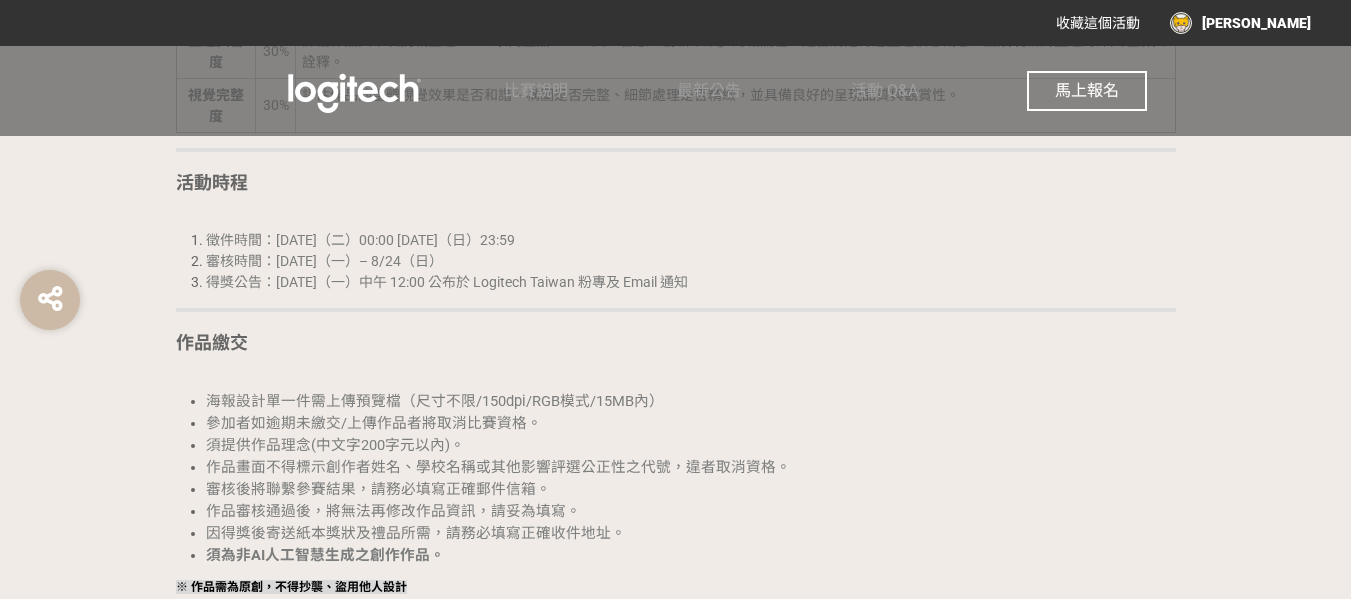 scroll, scrollTop: 2700, scrollLeft: 0, axis: vertical 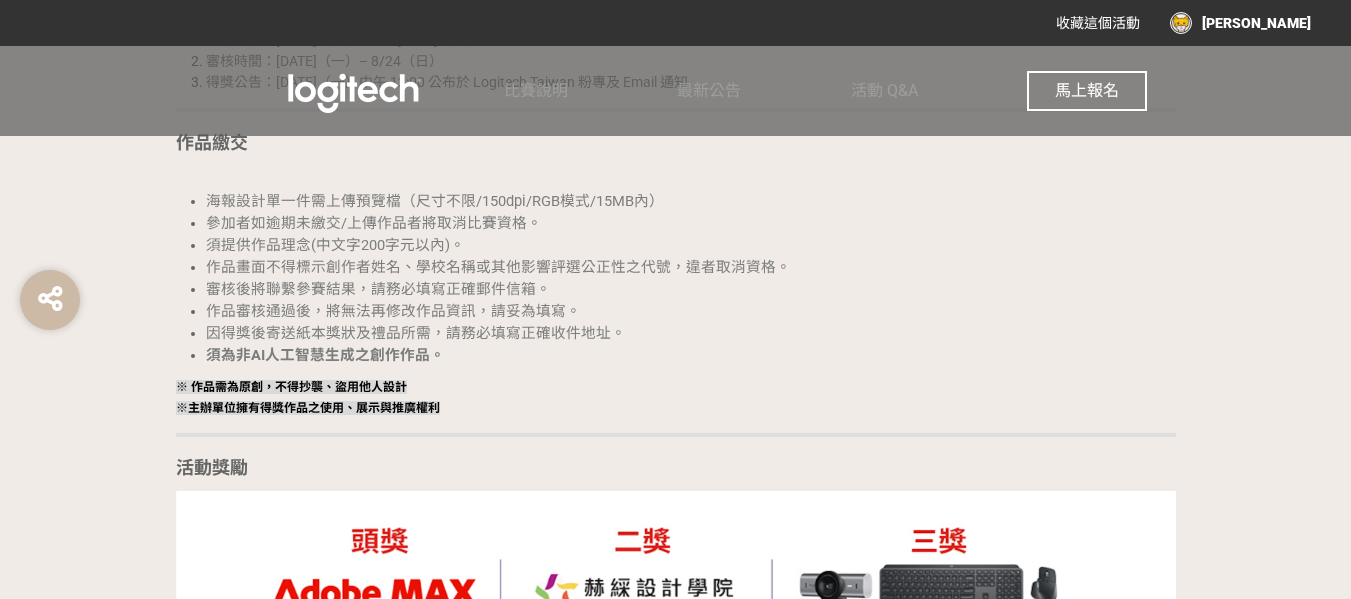 click on "因得獎後寄送紙本獎狀及禮品所需，請務必填寫正確收件地址。" at bounding box center [416, 333] 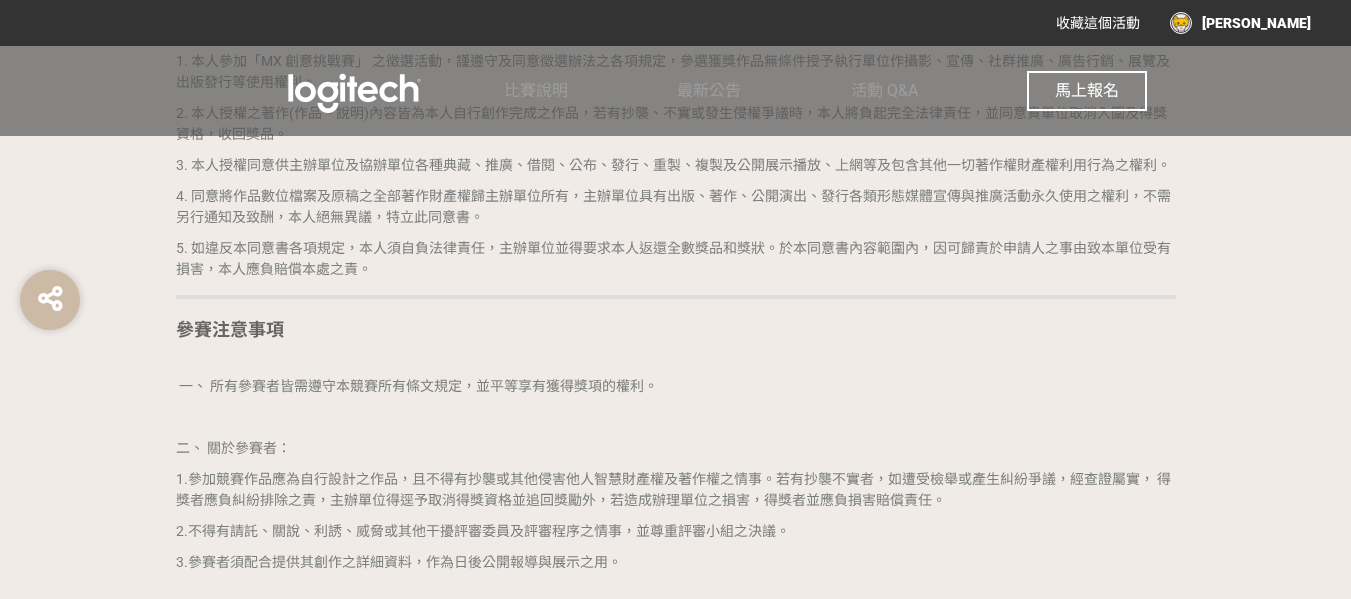 scroll, scrollTop: 3500, scrollLeft: 0, axis: vertical 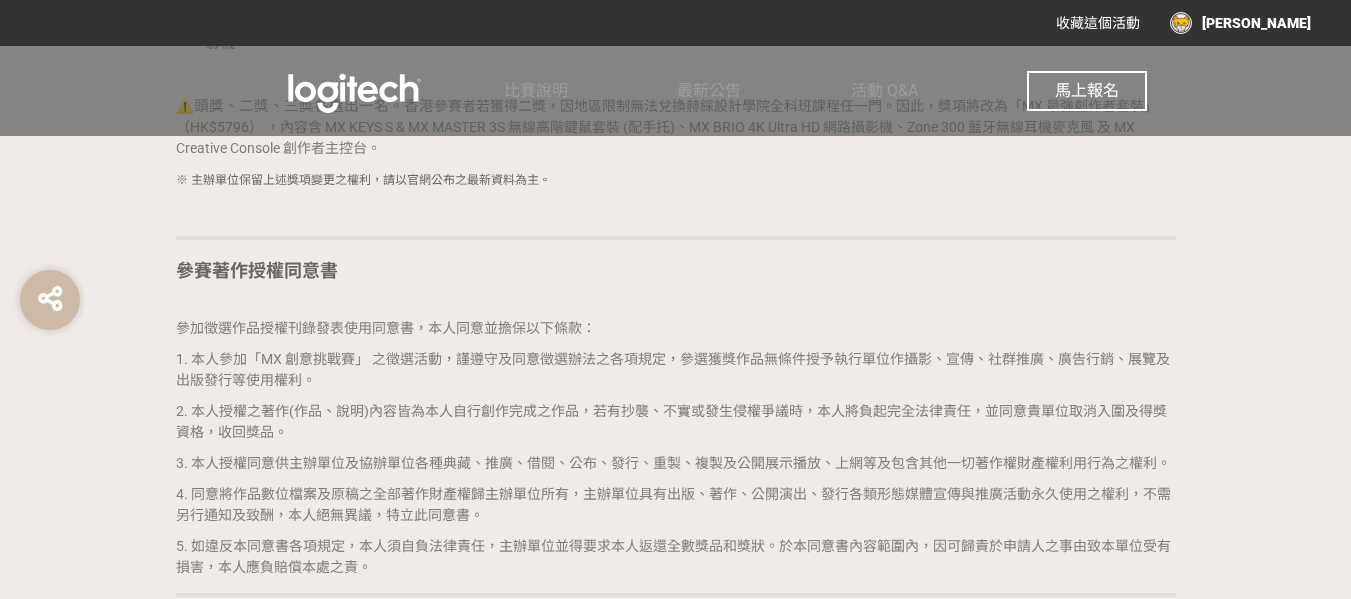 drag, startPoint x: 207, startPoint y: 322, endPoint x: 611, endPoint y: 321, distance: 404.00125 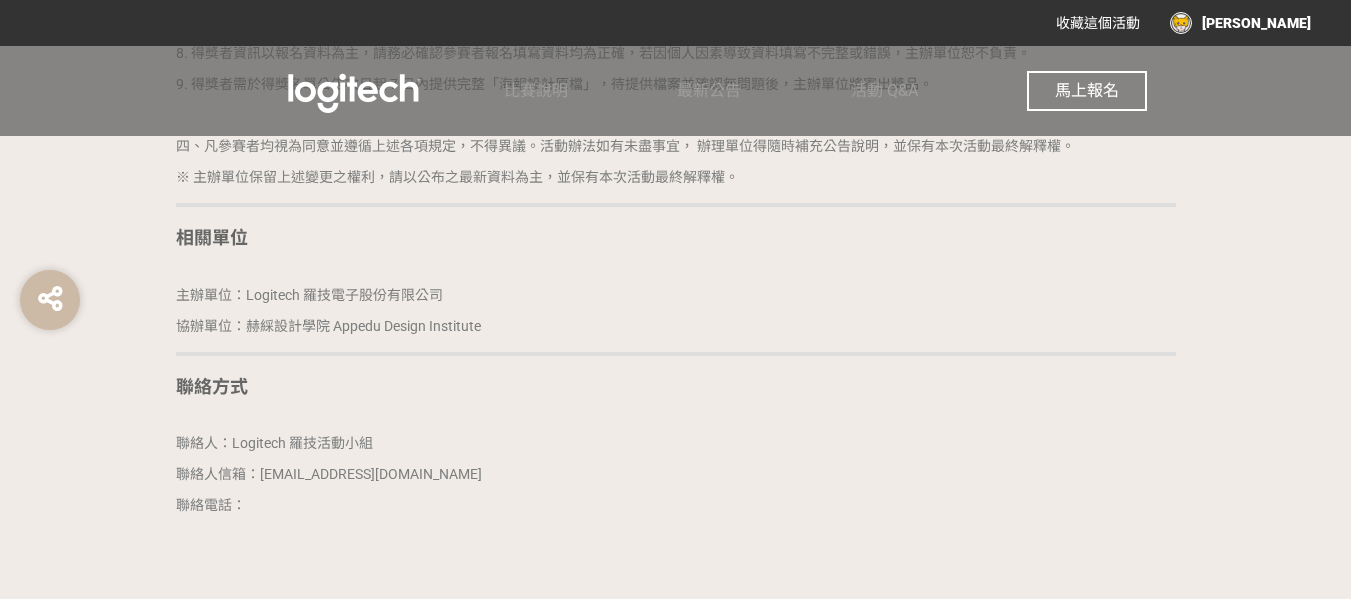 scroll, scrollTop: 4800, scrollLeft: 0, axis: vertical 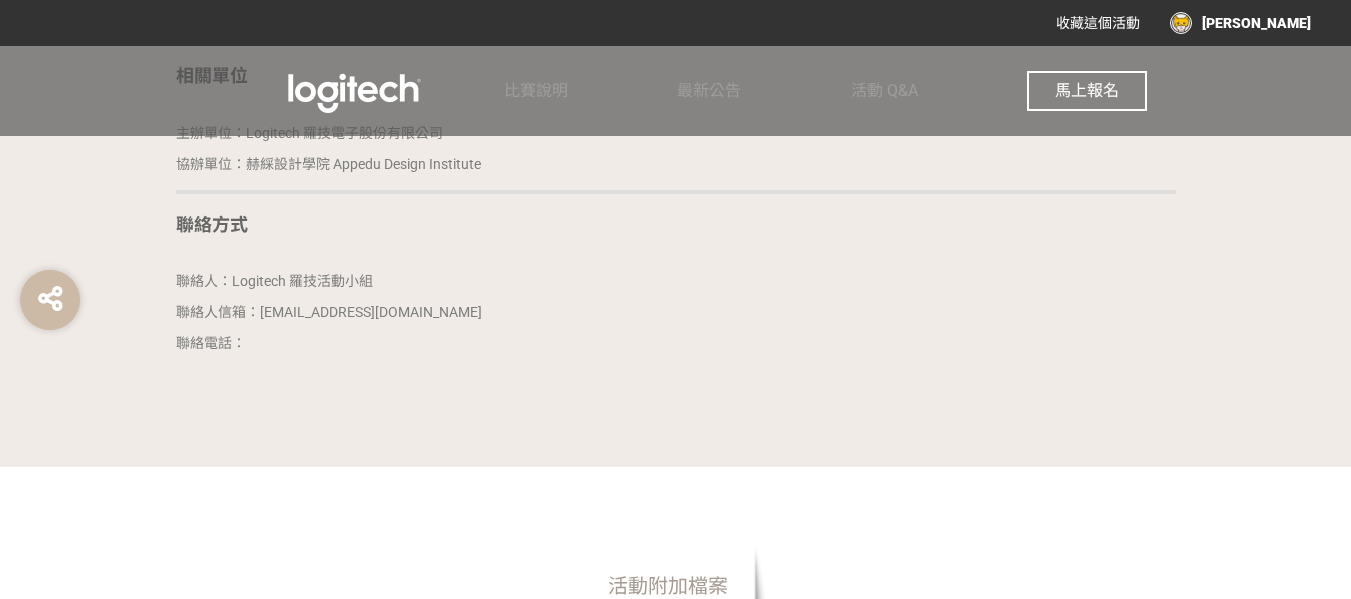 click on "馬上報名" at bounding box center (1087, 90) 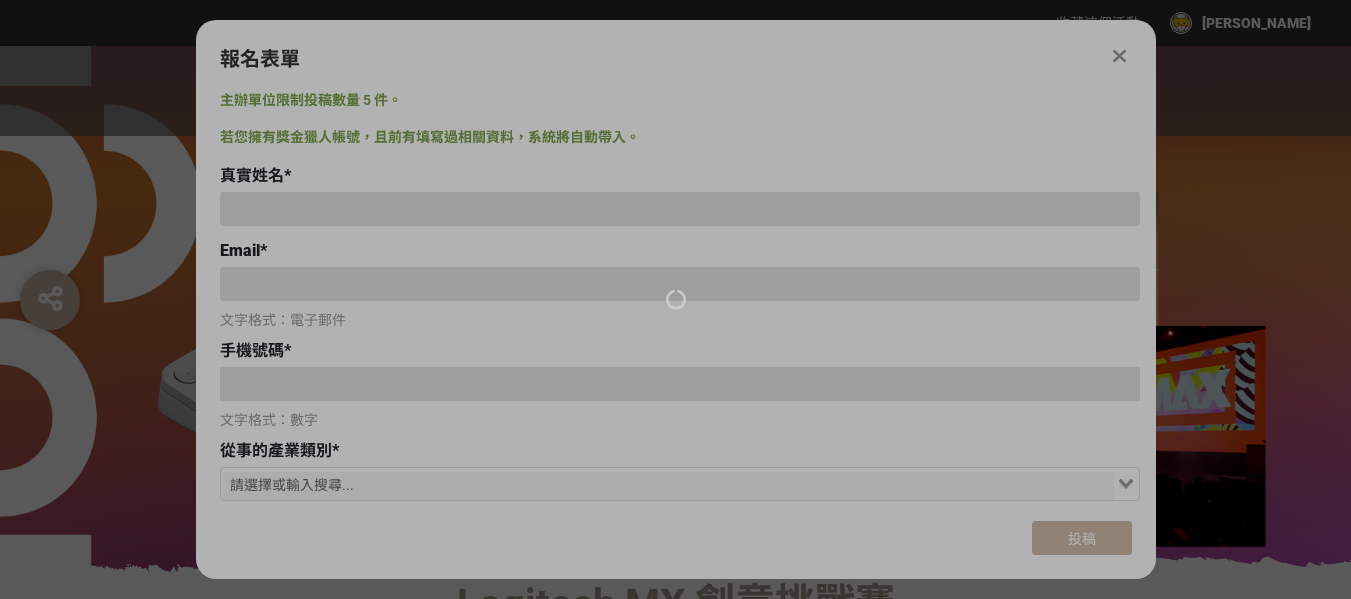 type on "aaajk2215@gmail.com" 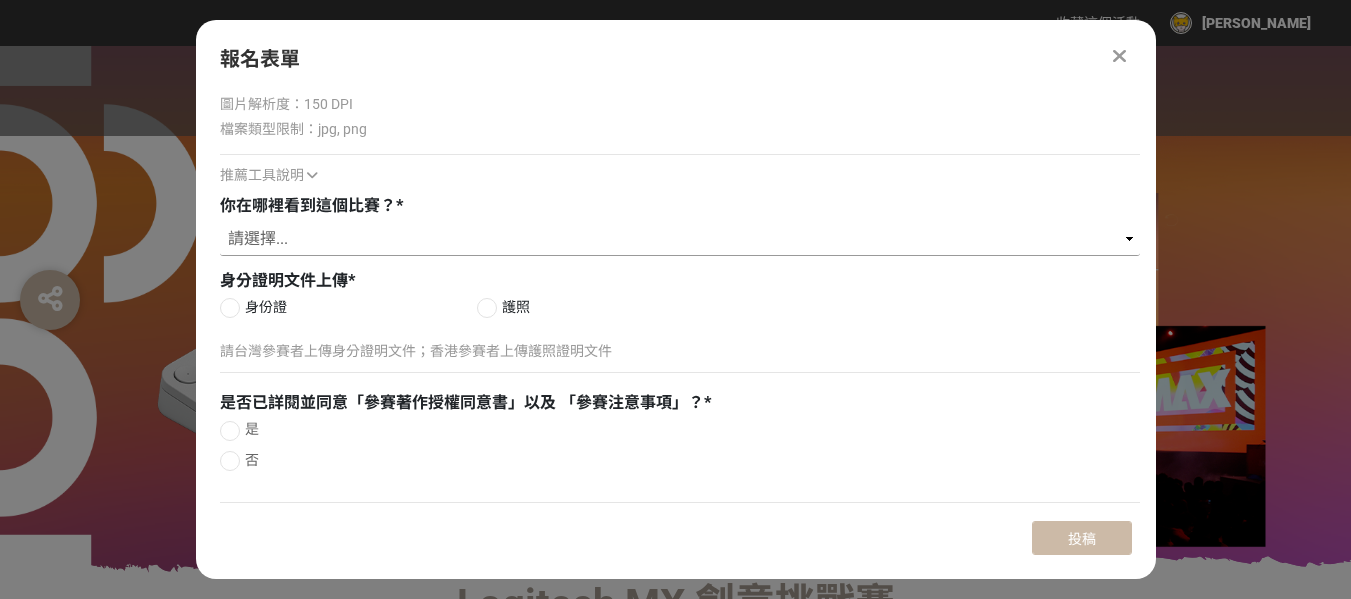 scroll, scrollTop: 1090, scrollLeft: 0, axis: vertical 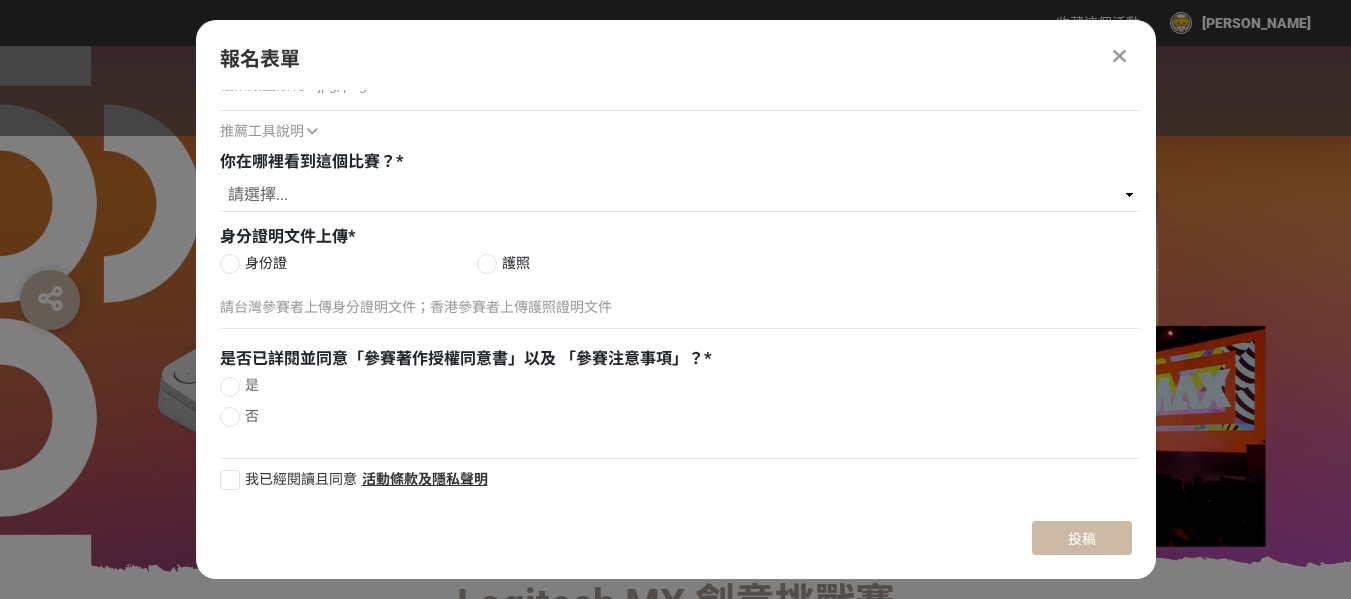 click at bounding box center (1120, 56) 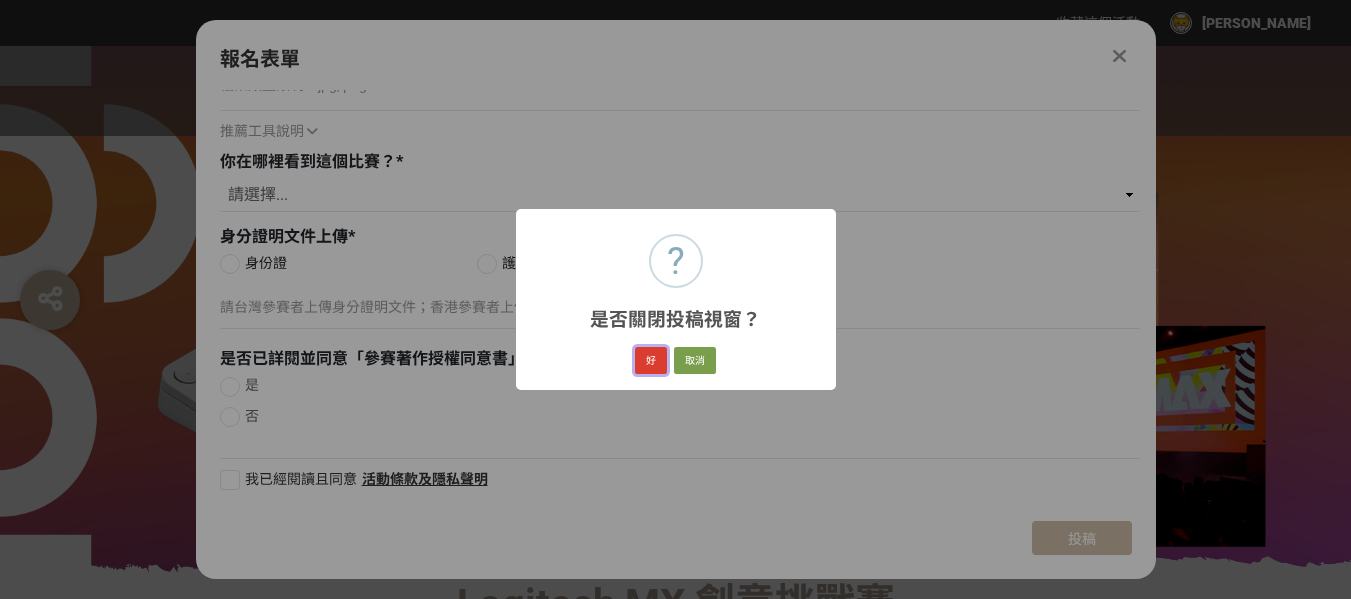 click on "好" at bounding box center [651, 361] 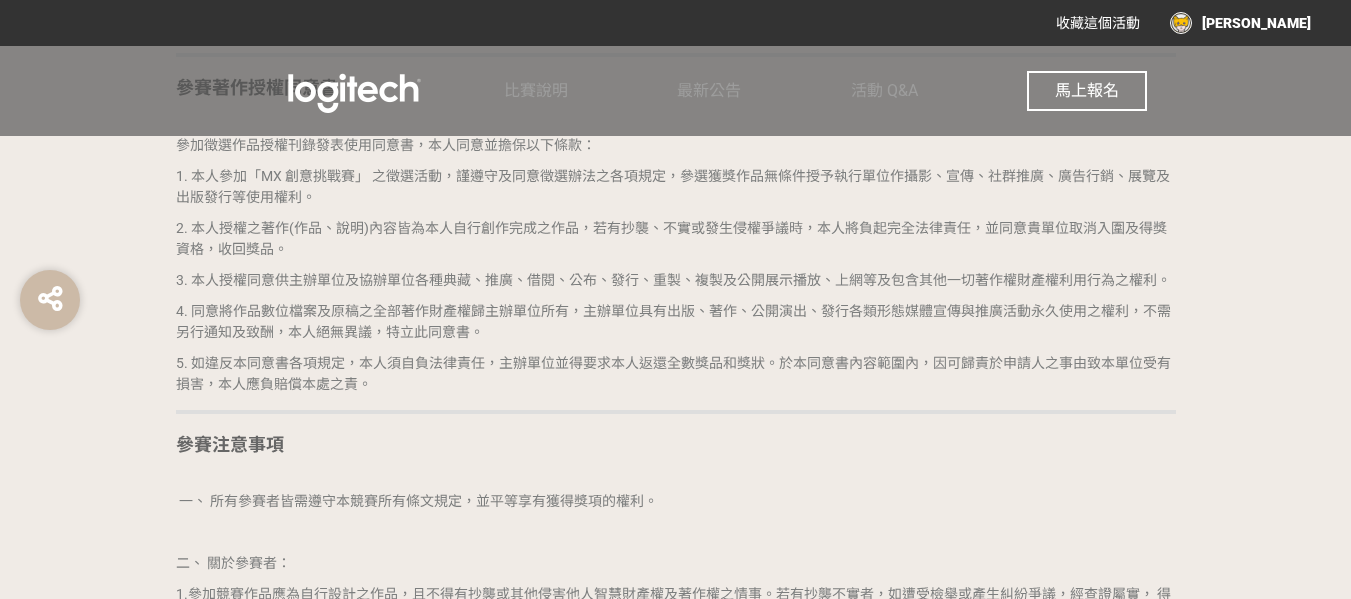 scroll, scrollTop: 3652, scrollLeft: 0, axis: vertical 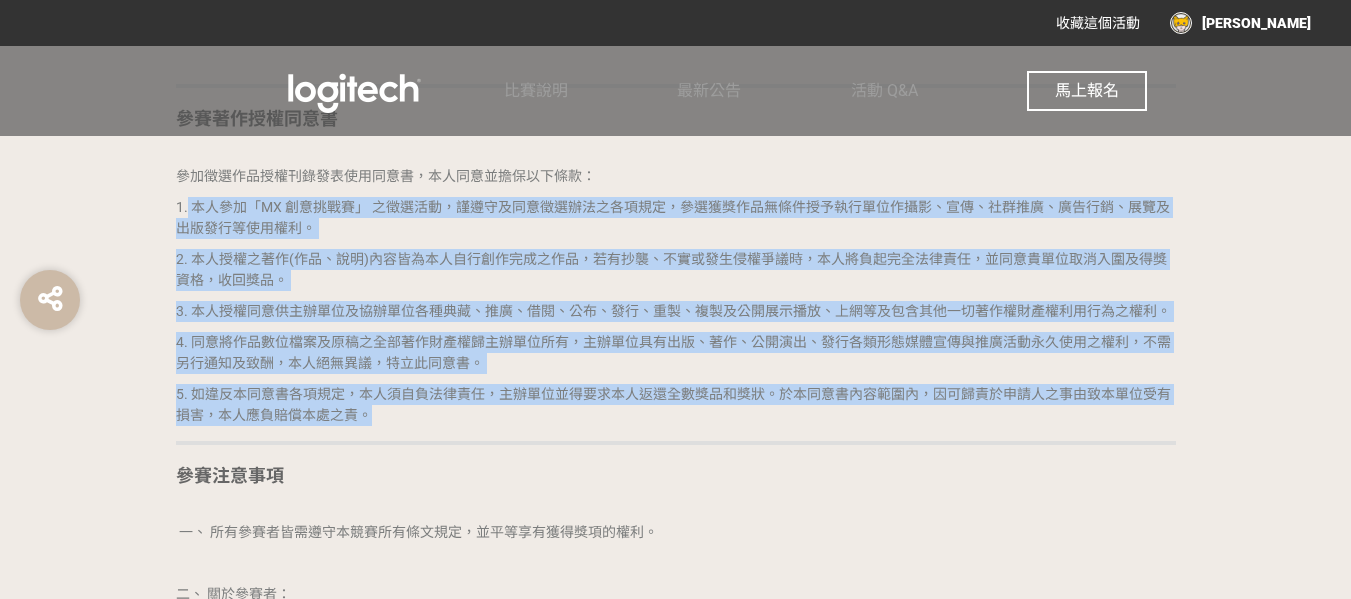 click on "4. 同意將作品數位檔案及原稿之全部著作財產權歸主辦單位所有，主辦單位具有出版、著作、公開演出、發行各類形態媒體宣傳與推廣活動永久使用之權利，不需另行通知及致酬，本人絕無異議，特立此同意書。" at bounding box center (673, 352) 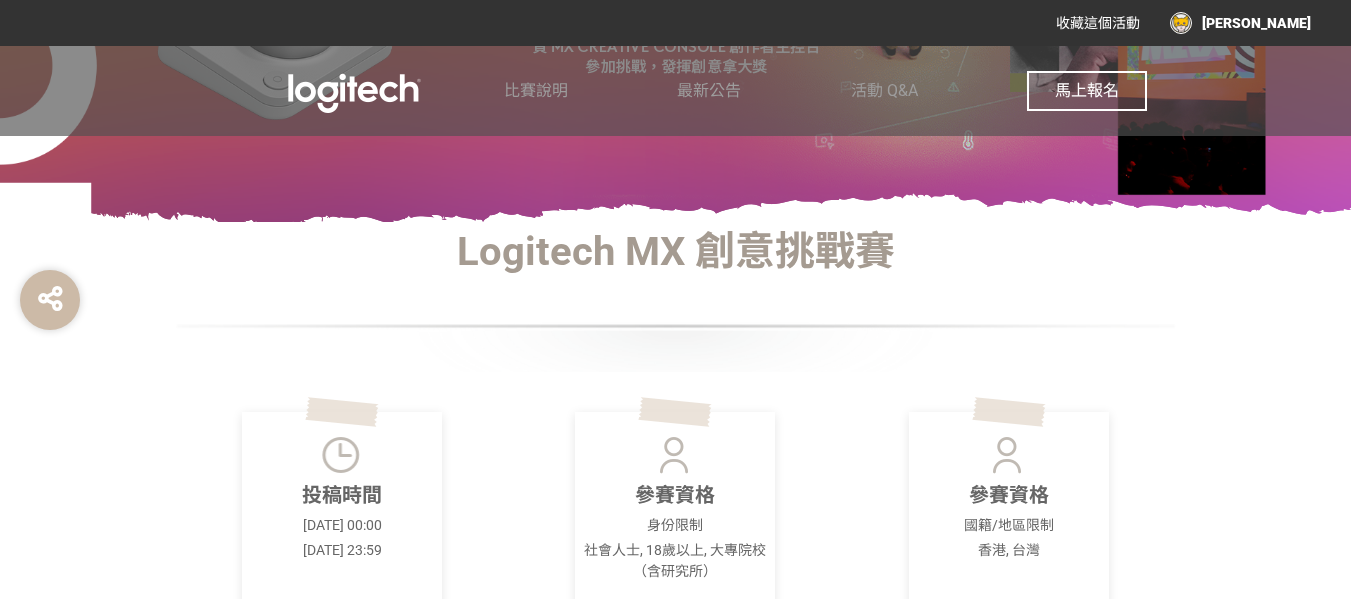scroll, scrollTop: 0, scrollLeft: 0, axis: both 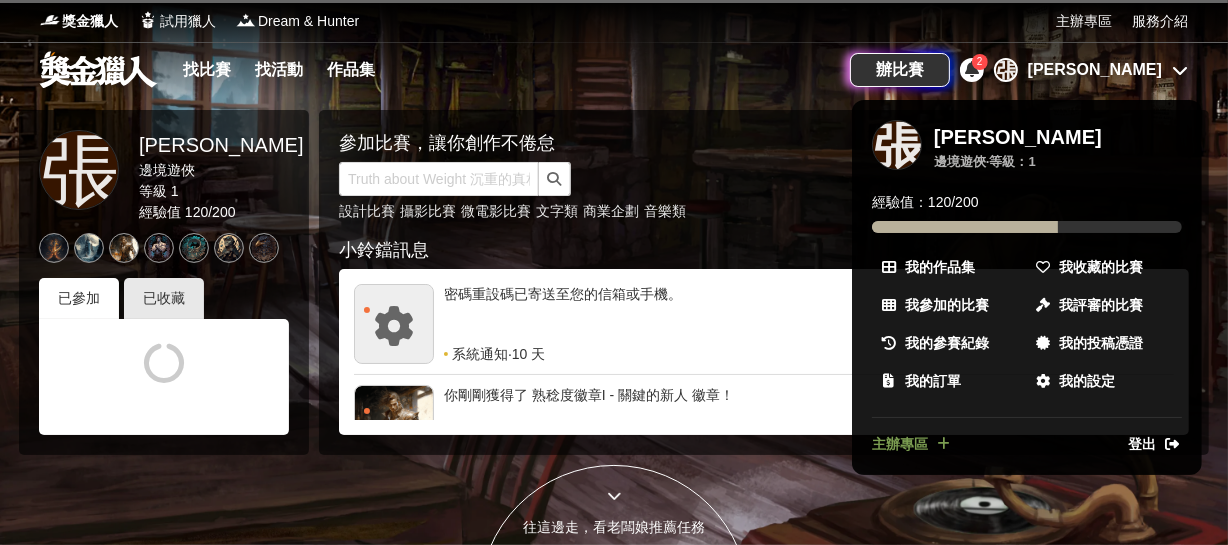 click on "主辦專區" at bounding box center (900, 444) 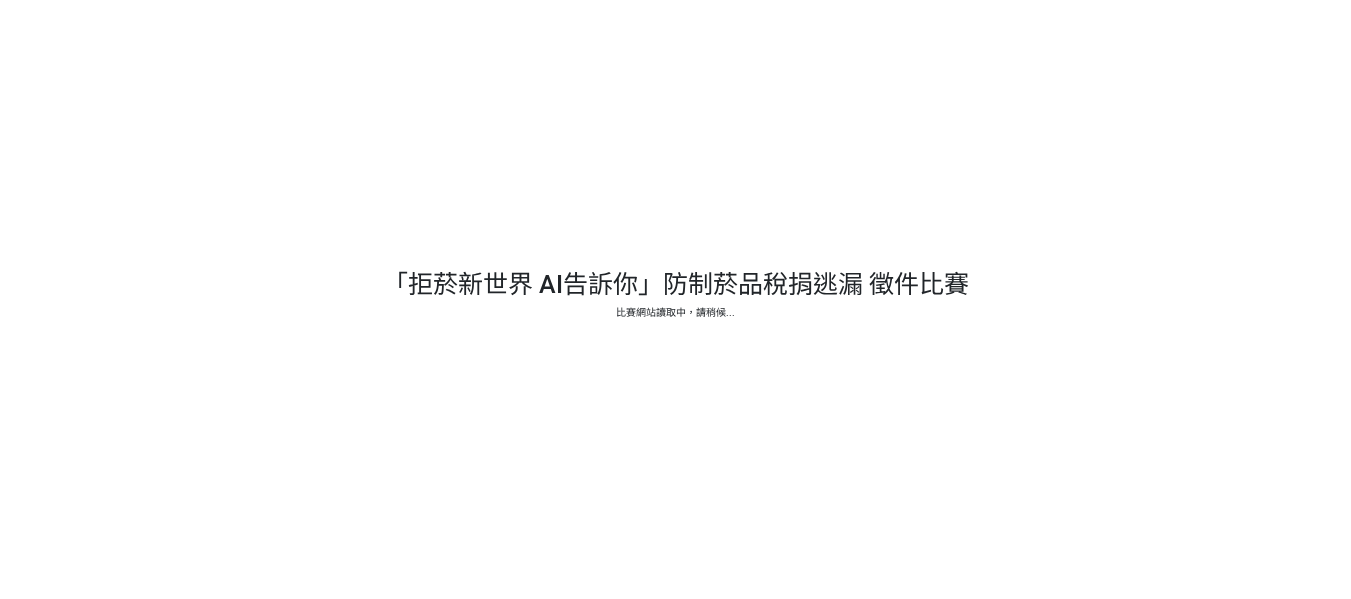 scroll, scrollTop: 0, scrollLeft: 0, axis: both 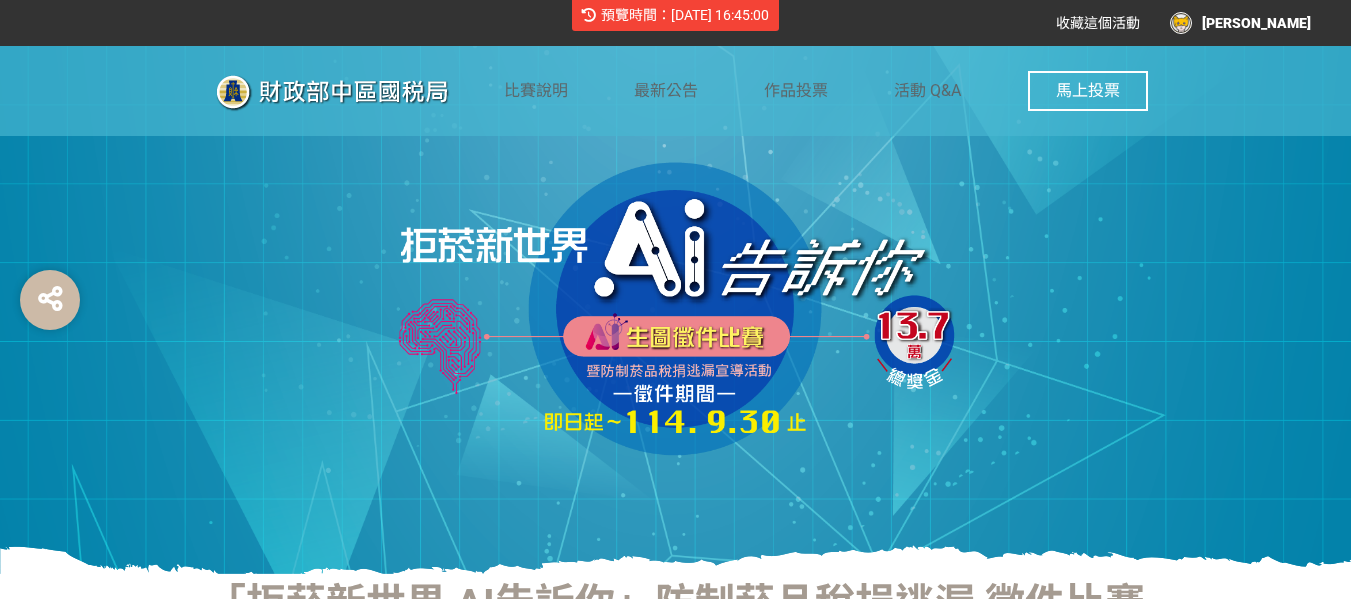 click on "預覽時間：2025-10-09 16:45:00" at bounding box center (685, 15) 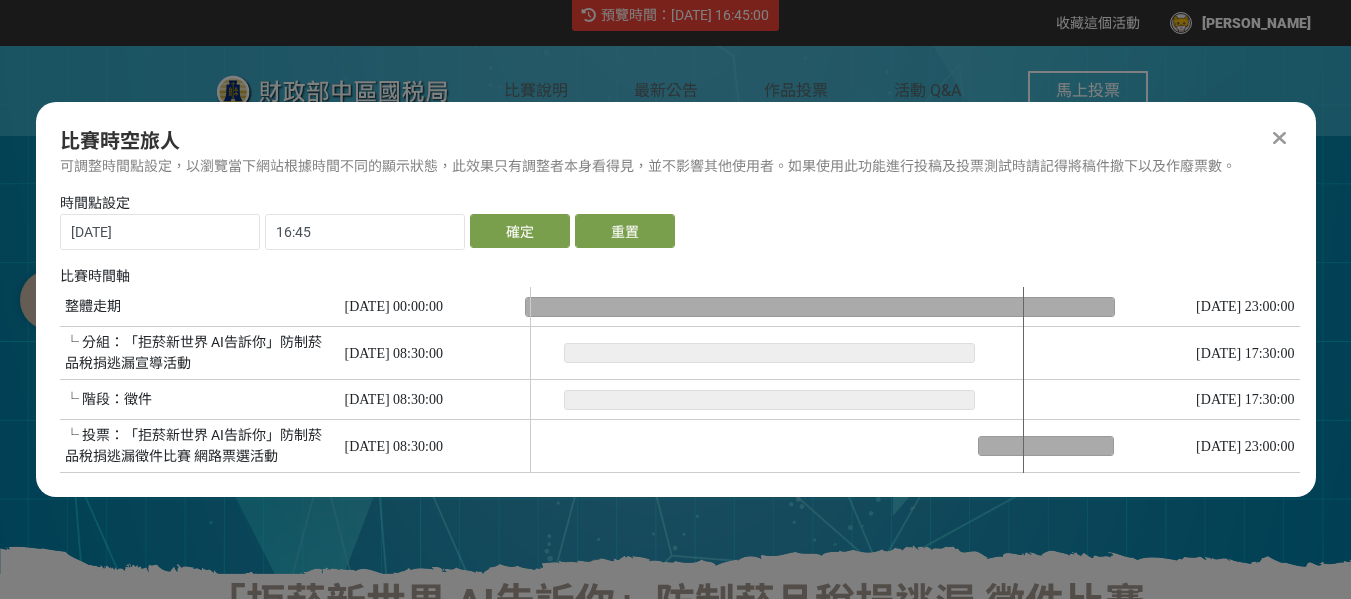 click at bounding box center (820, 380) 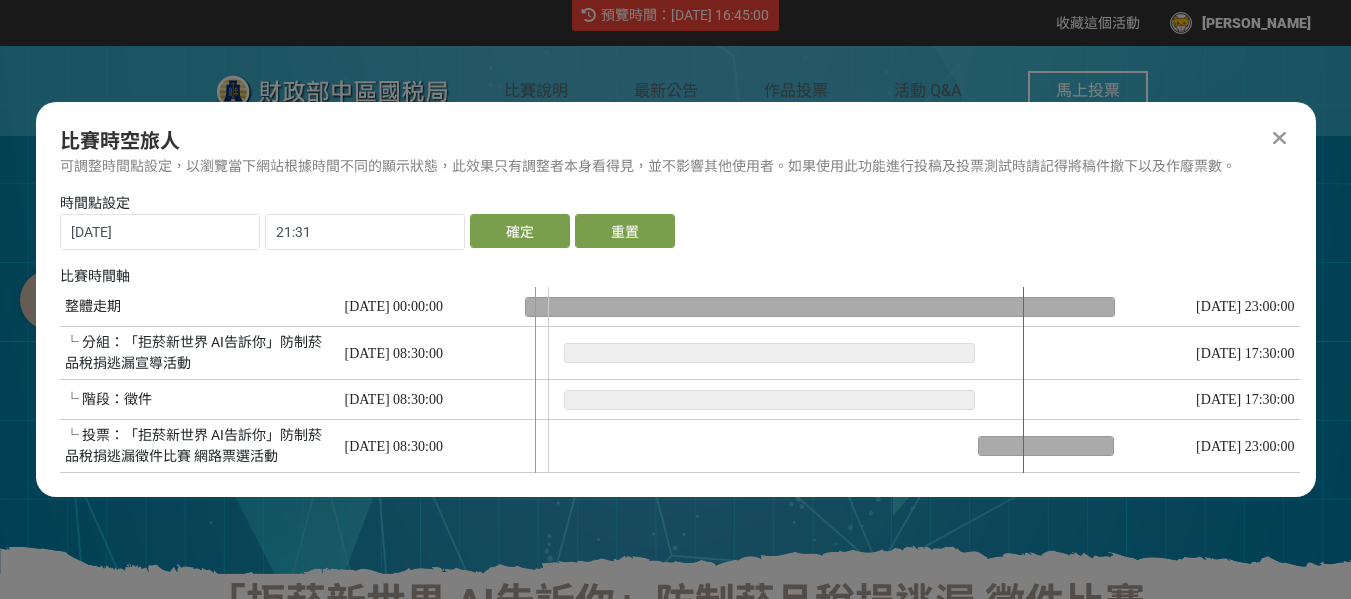 drag, startPoint x: 537, startPoint y: 337, endPoint x: 549, endPoint y: 345, distance: 14.422205 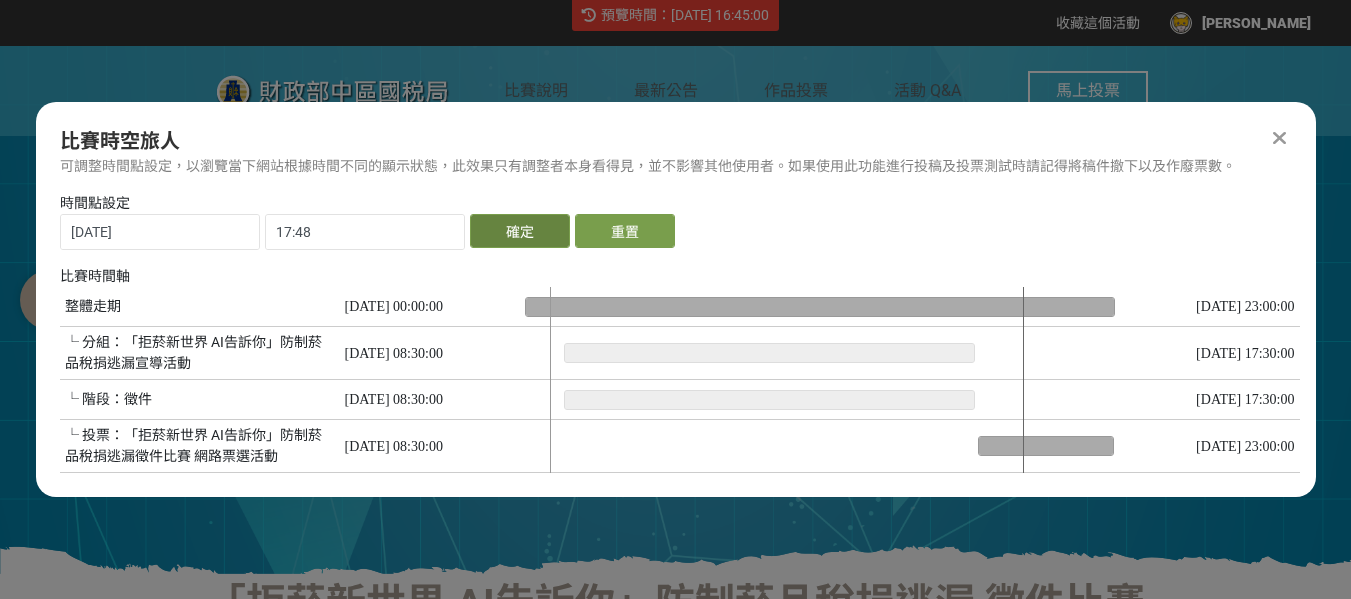 click on "確定" at bounding box center (520, 231) 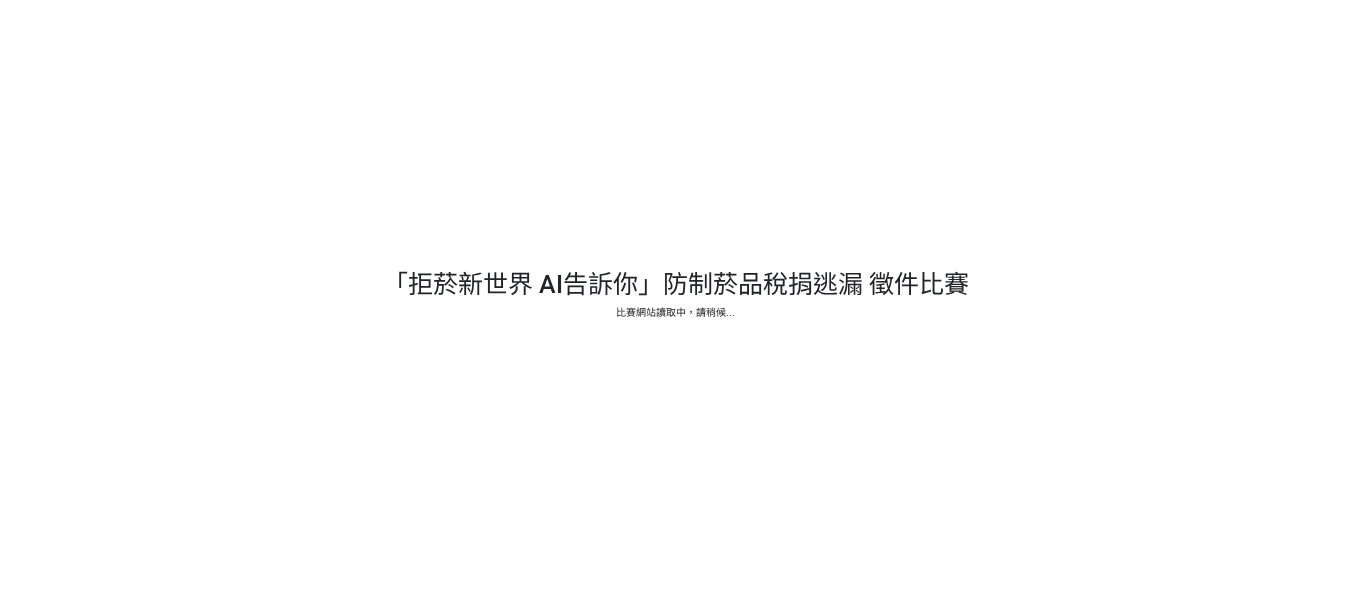 scroll, scrollTop: 0, scrollLeft: 0, axis: both 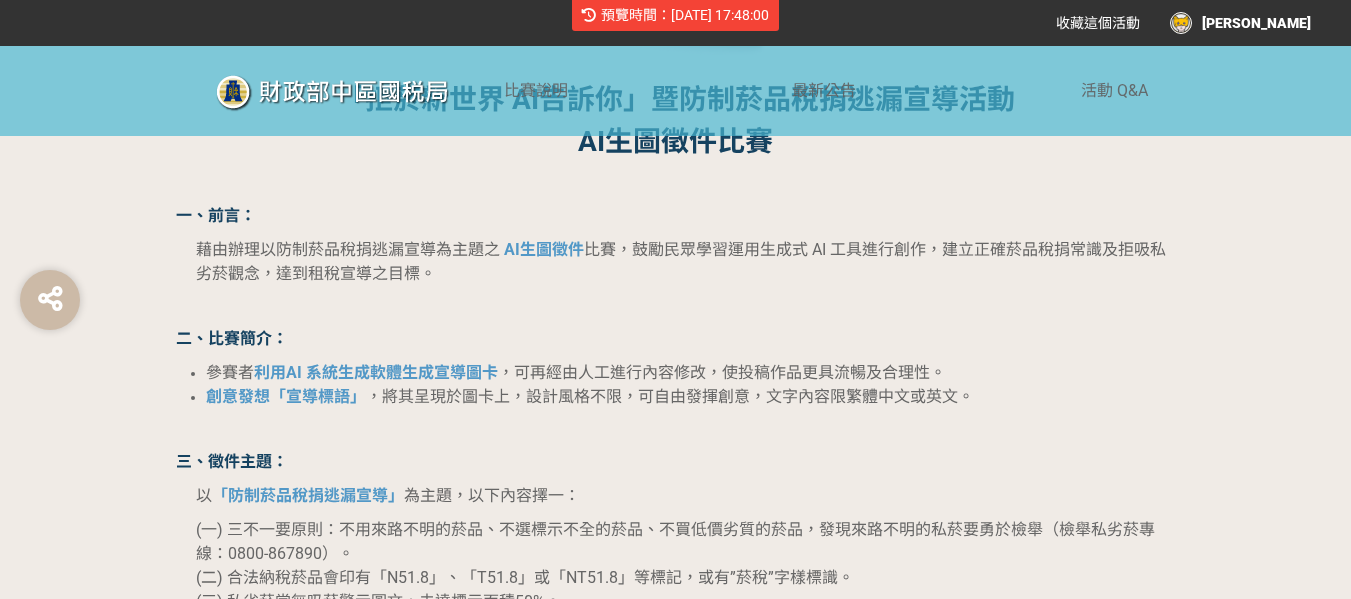 click at bounding box center (354, 92) 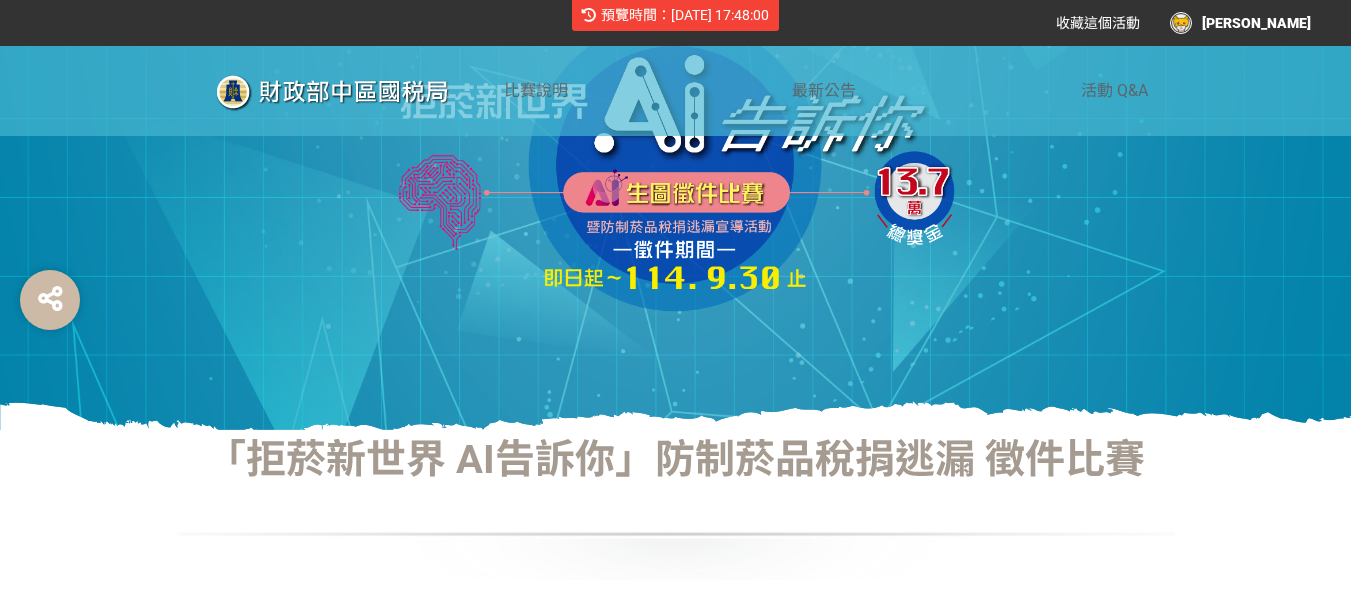 scroll, scrollTop: 0, scrollLeft: 0, axis: both 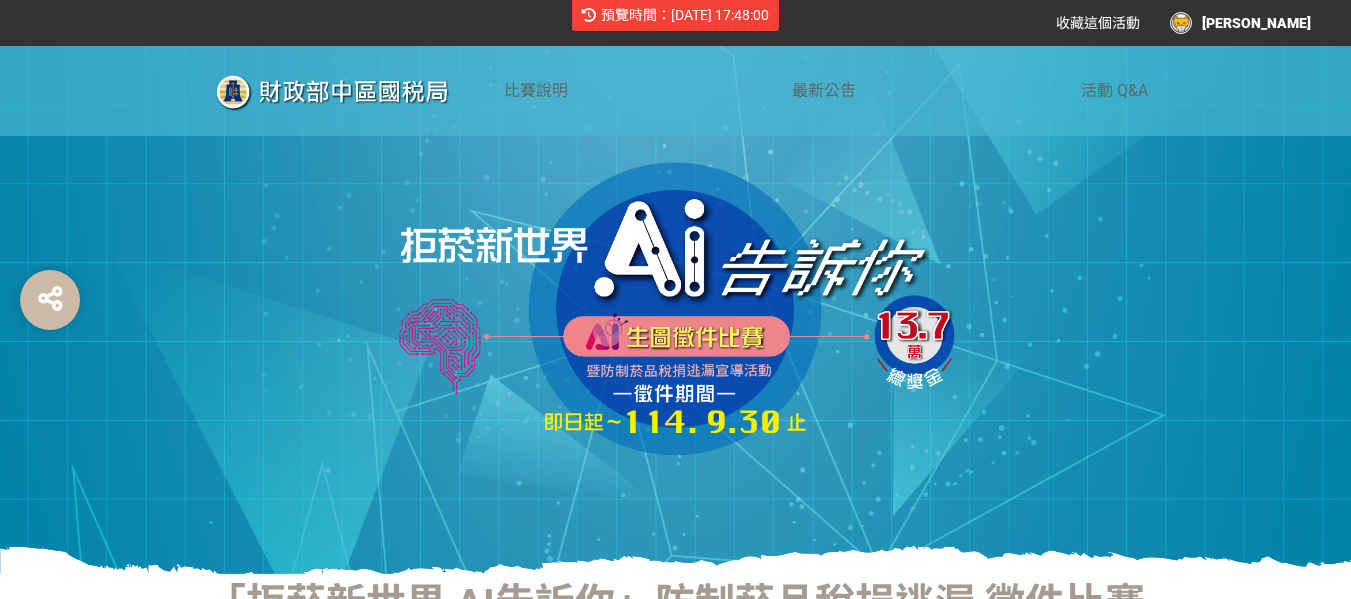 click on "比賽說明 最新公告 活動 Q&A" at bounding box center [675, 91] 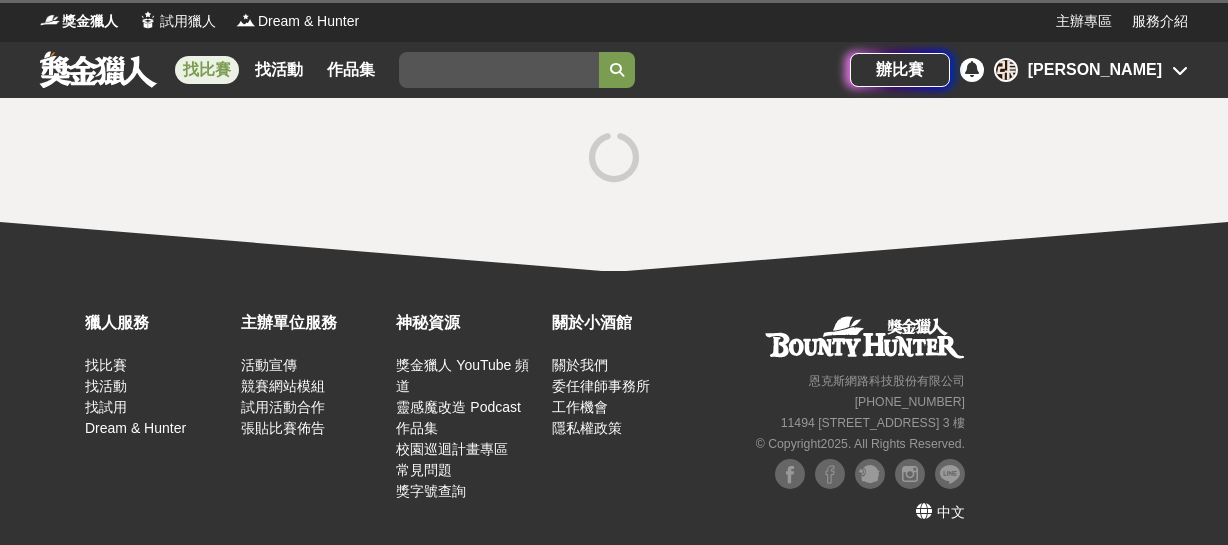 scroll, scrollTop: 0, scrollLeft: 0, axis: both 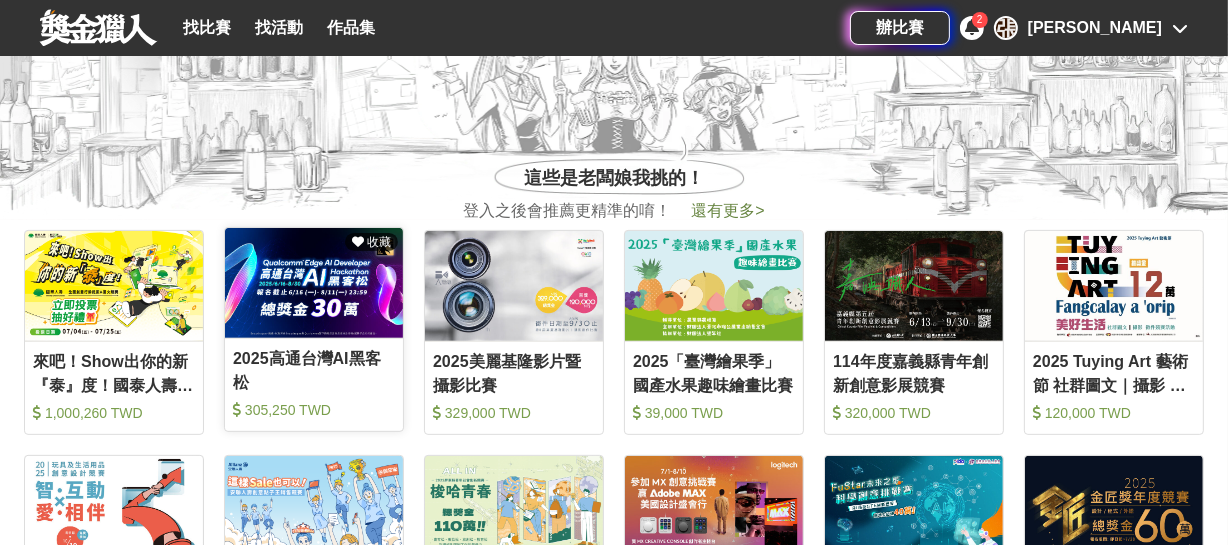 click at bounding box center [314, 283] 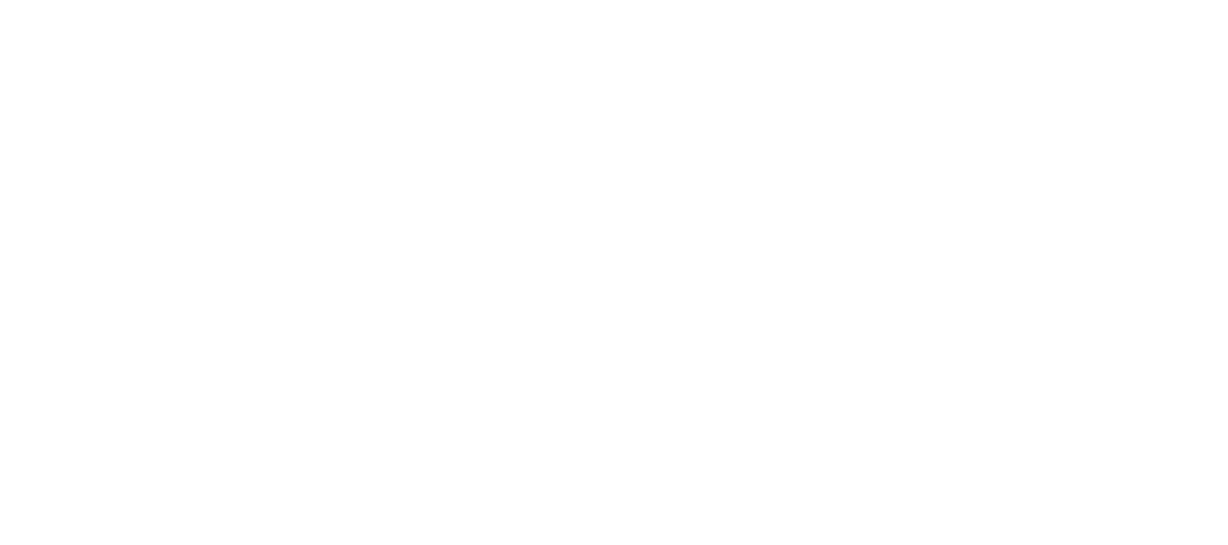 scroll, scrollTop: 0, scrollLeft: 0, axis: both 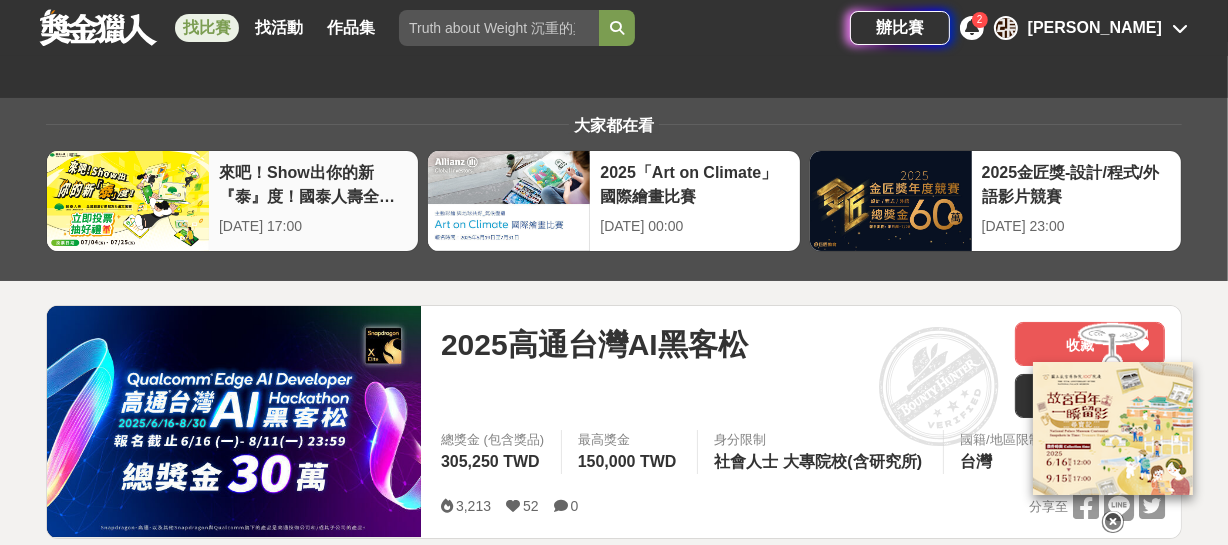 click on "來吧！Show出你的新『泰』度！國泰人壽全國創意行銷提案&圖文競賽" at bounding box center [313, 183] 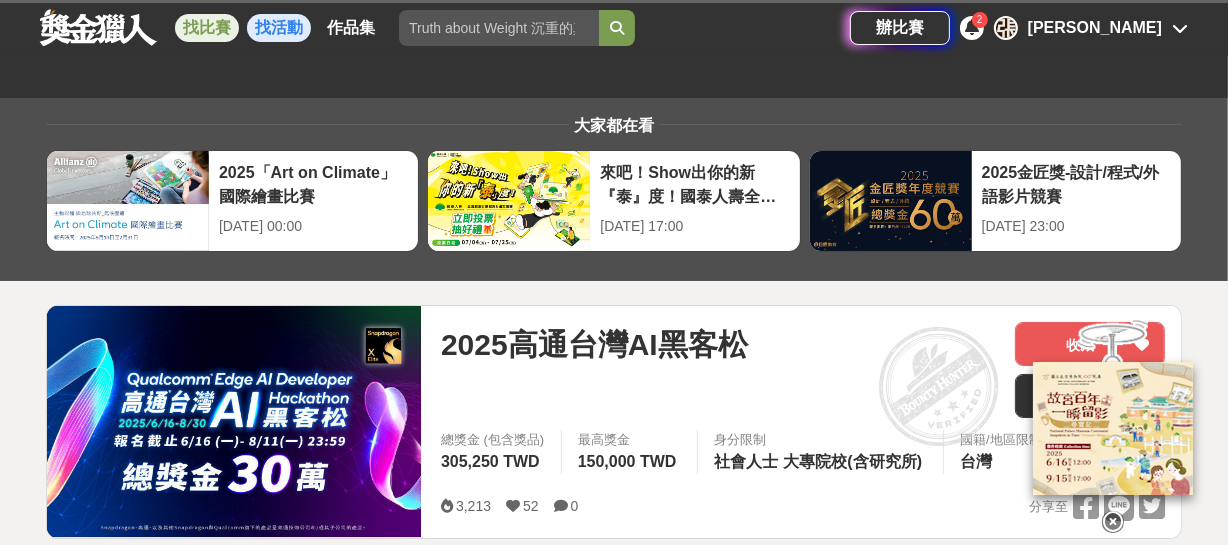 click on "找活動" at bounding box center [279, 28] 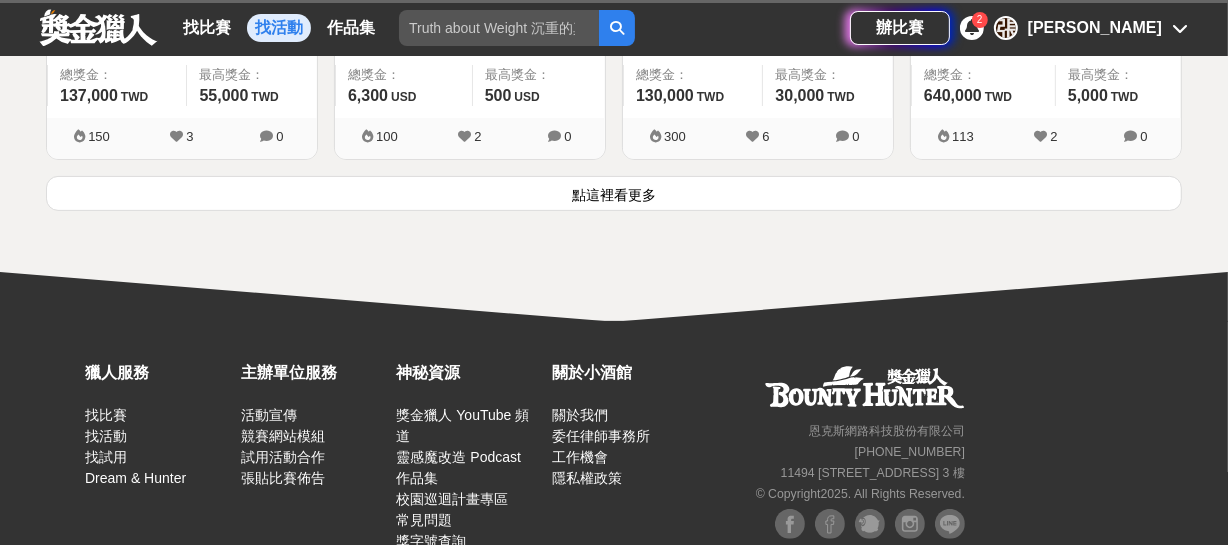 scroll, scrollTop: 600, scrollLeft: 0, axis: vertical 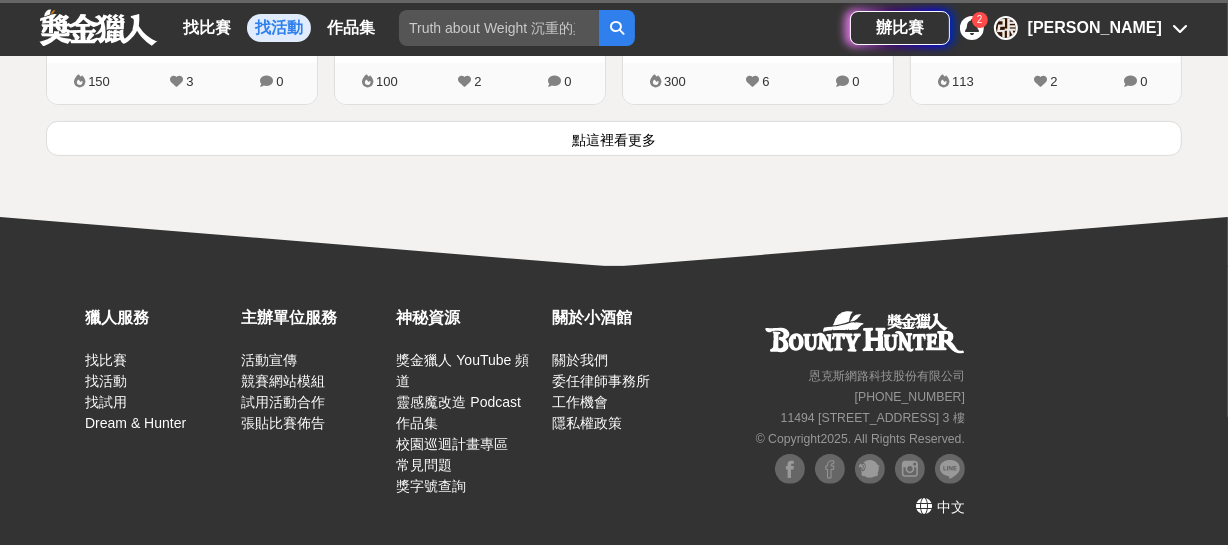 click on "點這裡看更多" at bounding box center [614, 138] 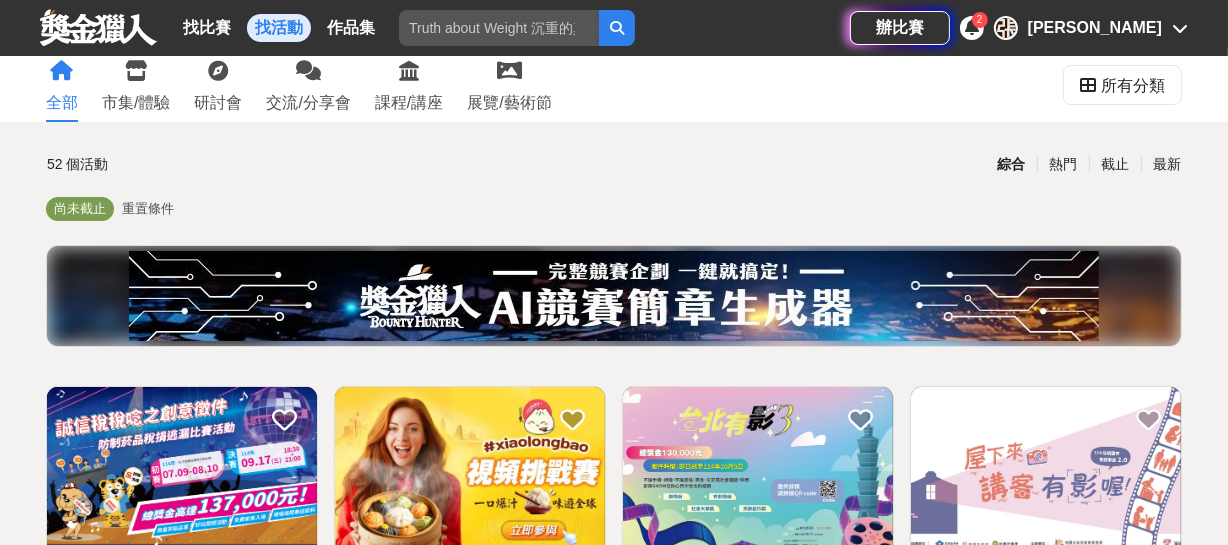 scroll, scrollTop: 0, scrollLeft: 0, axis: both 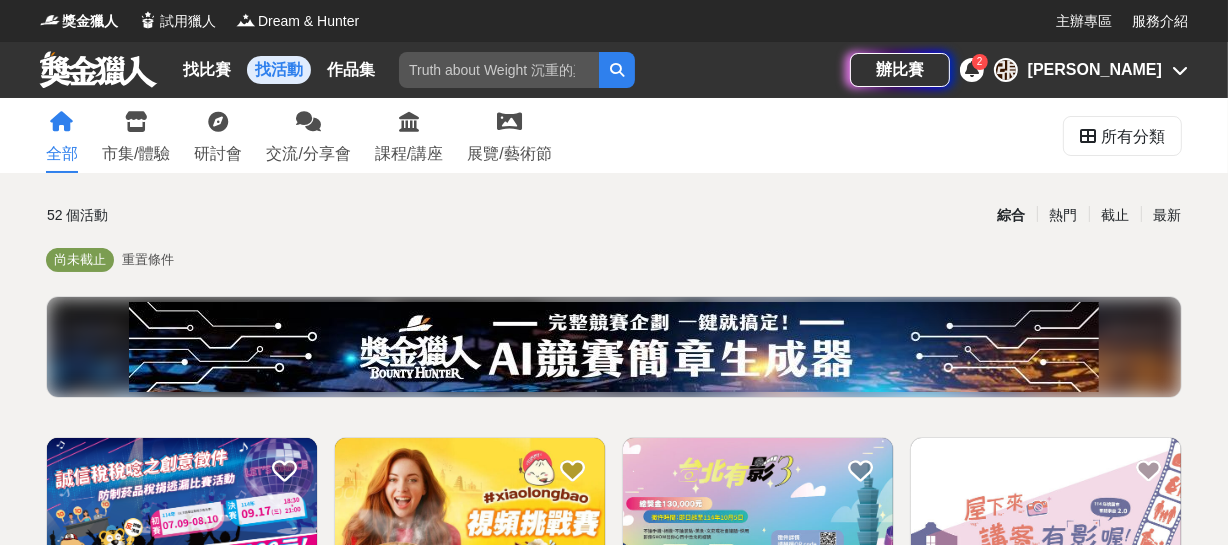 click at bounding box center (98, 69) 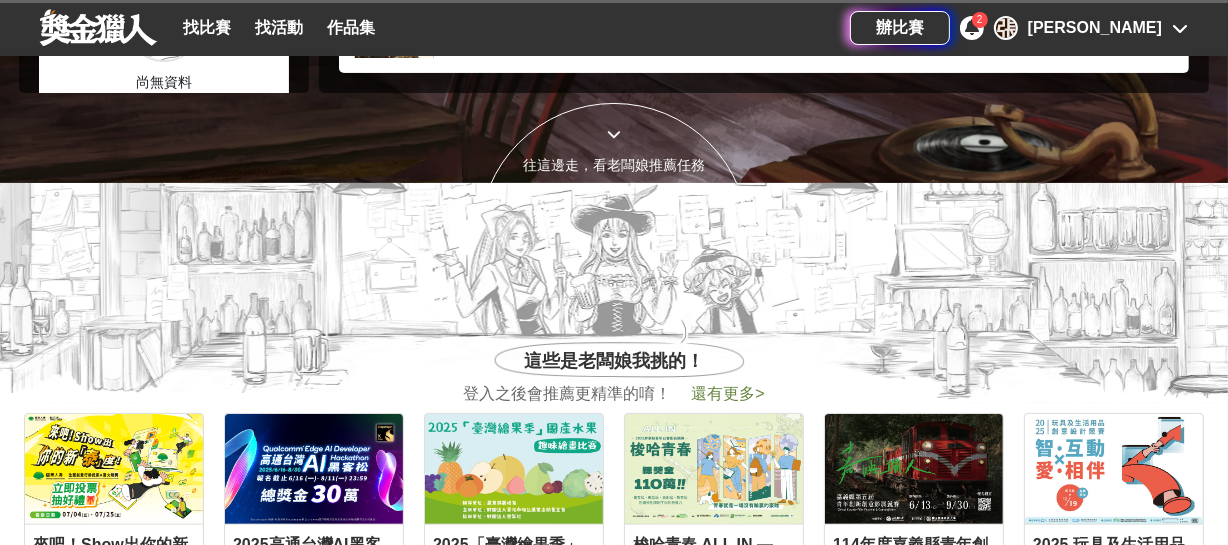 scroll, scrollTop: 636, scrollLeft: 0, axis: vertical 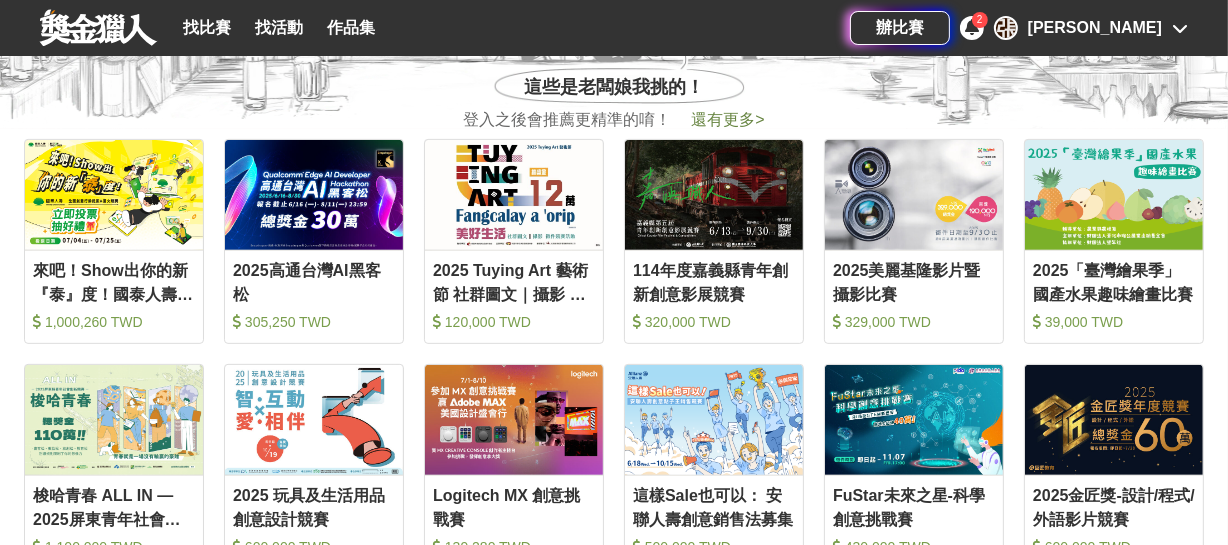 click on "還有更多  >" at bounding box center [727, 119] 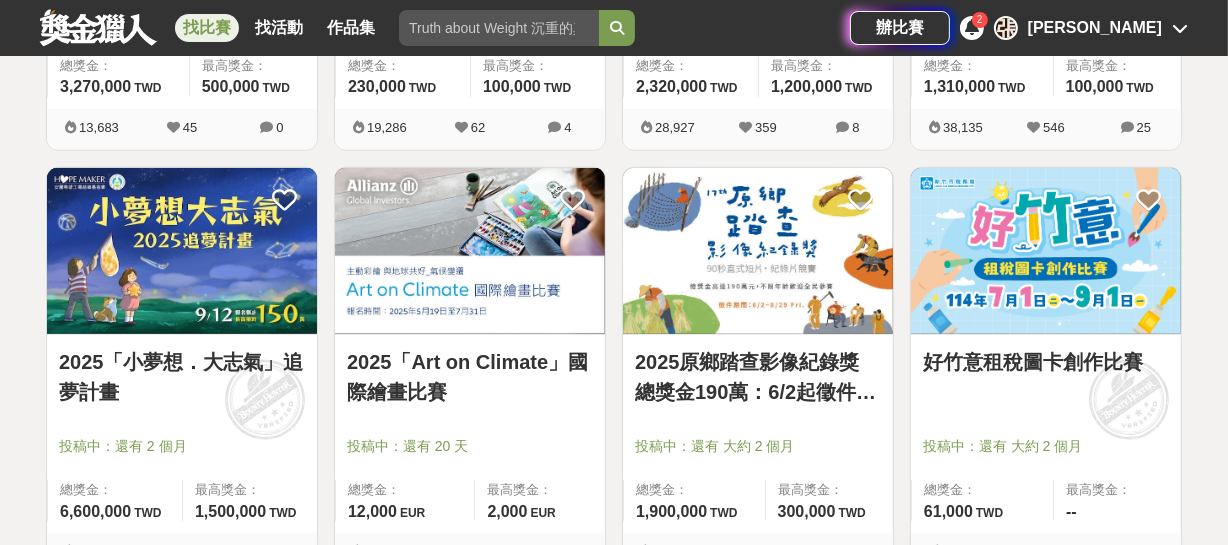 scroll, scrollTop: 2332, scrollLeft: 0, axis: vertical 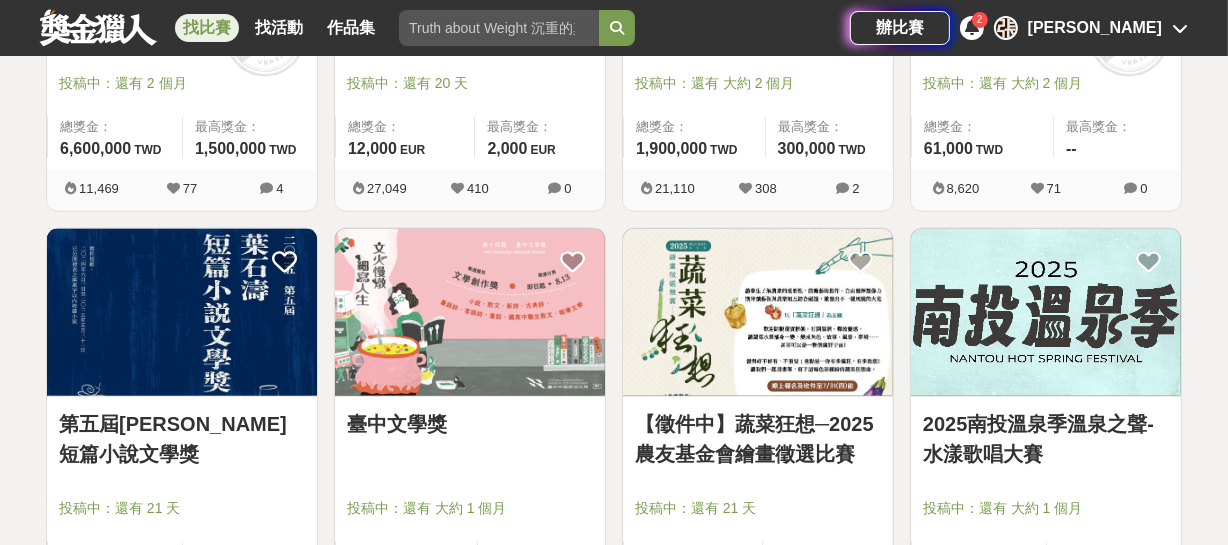 click at bounding box center [1180, 28] 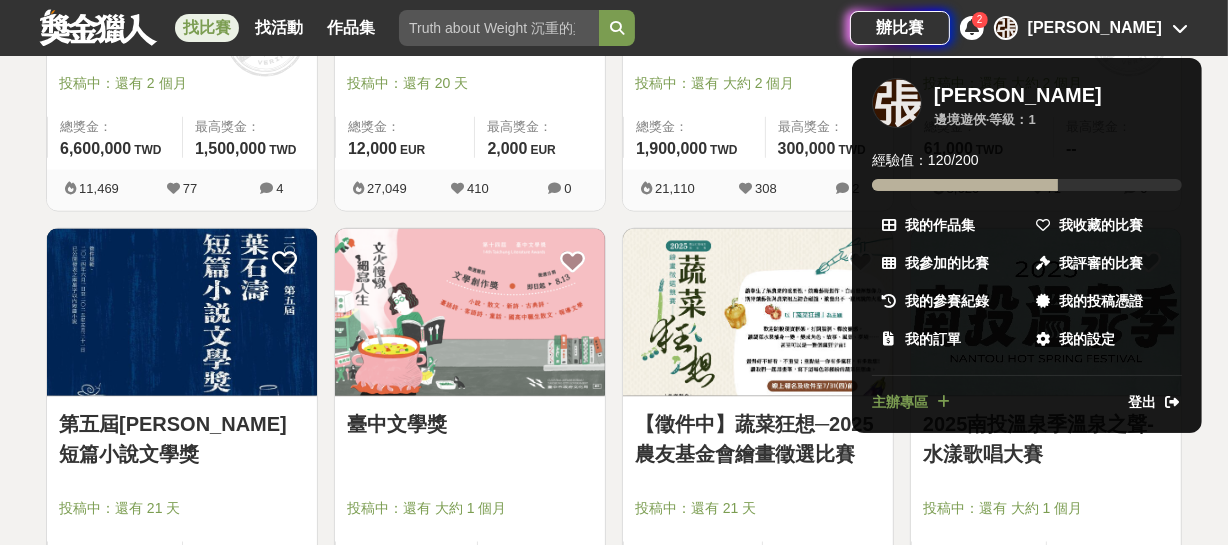 click at bounding box center [972, 27] 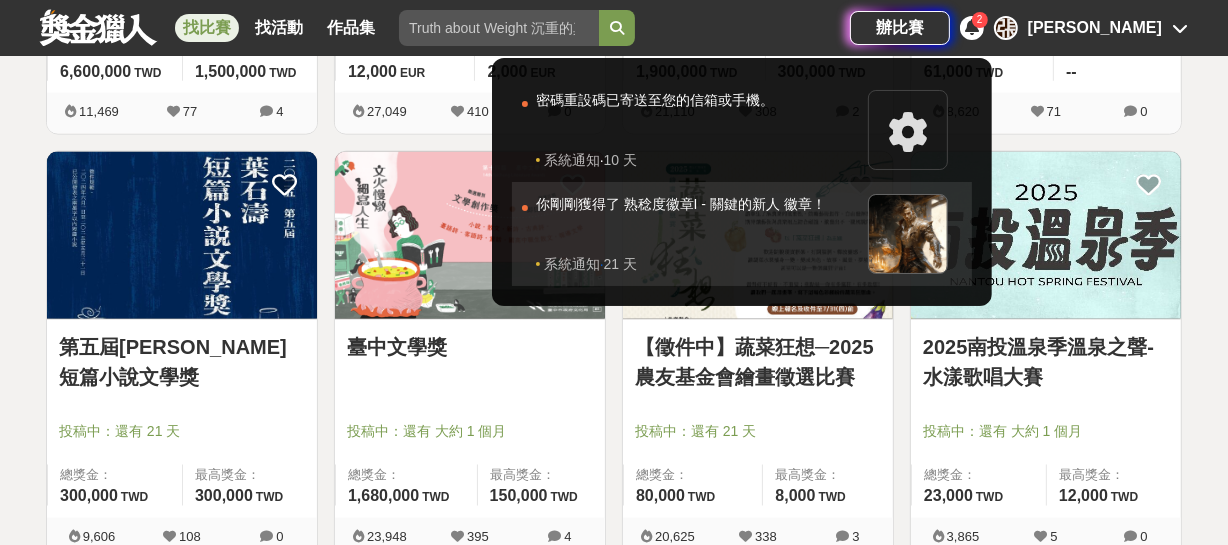 scroll, scrollTop: 2514, scrollLeft: 0, axis: vertical 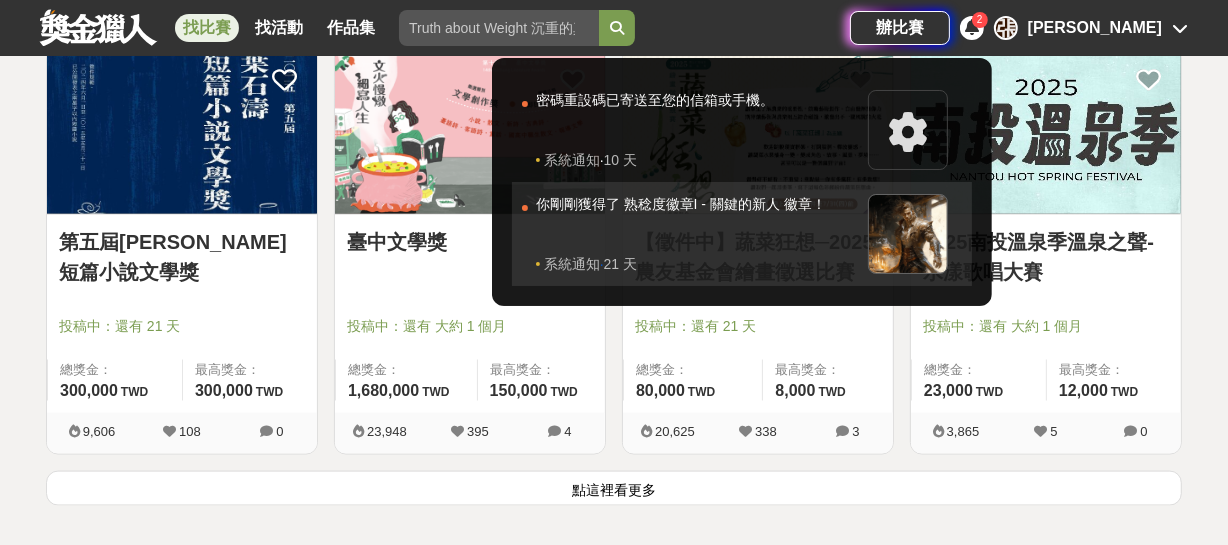 click on "你剛剛獲得了 熟稔度徽章I - 關鍵的新人 徽章！" at bounding box center [697, 224] 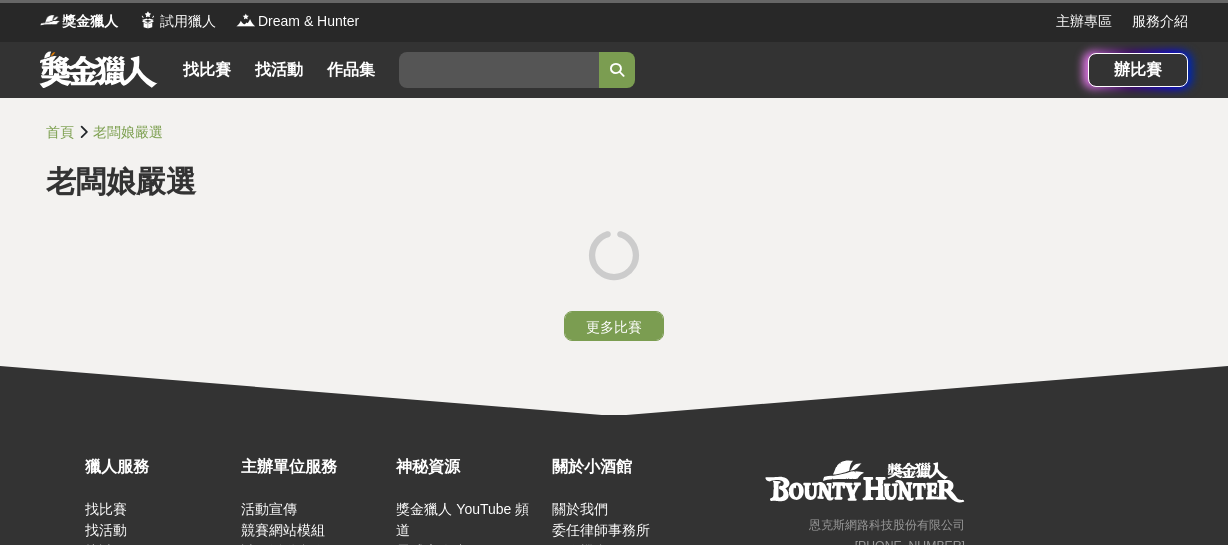 scroll, scrollTop: 0, scrollLeft: 0, axis: both 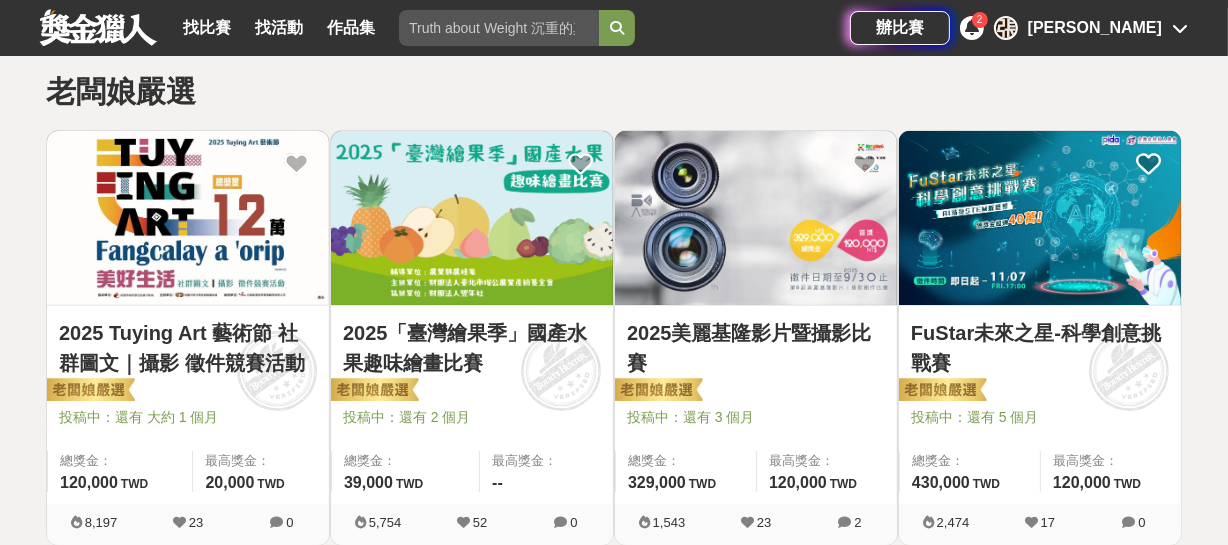 click at bounding box center [472, 218] 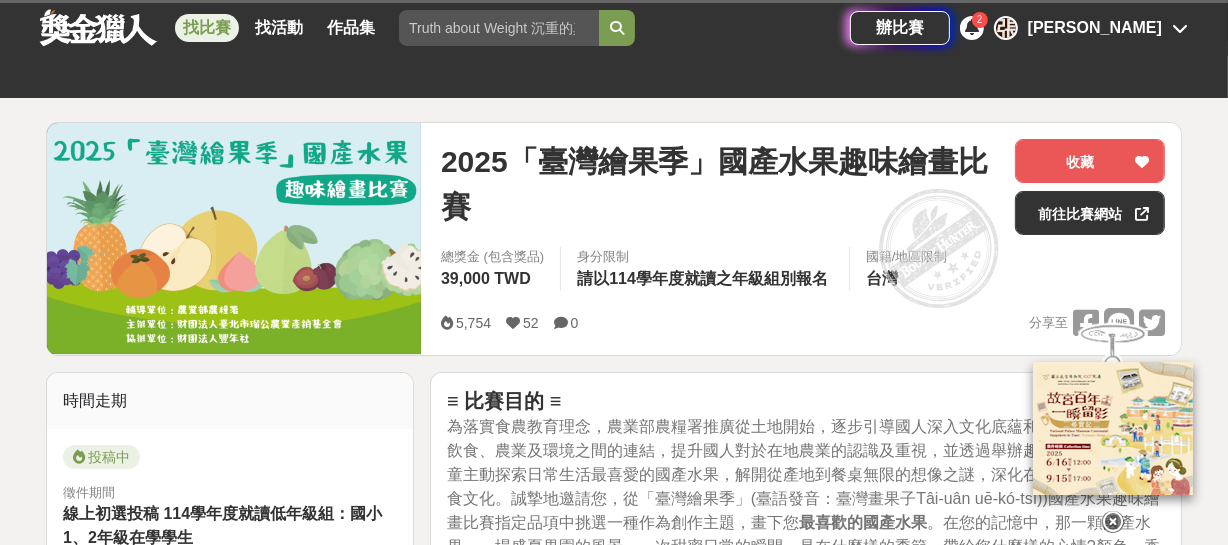 click at bounding box center (234, 238) 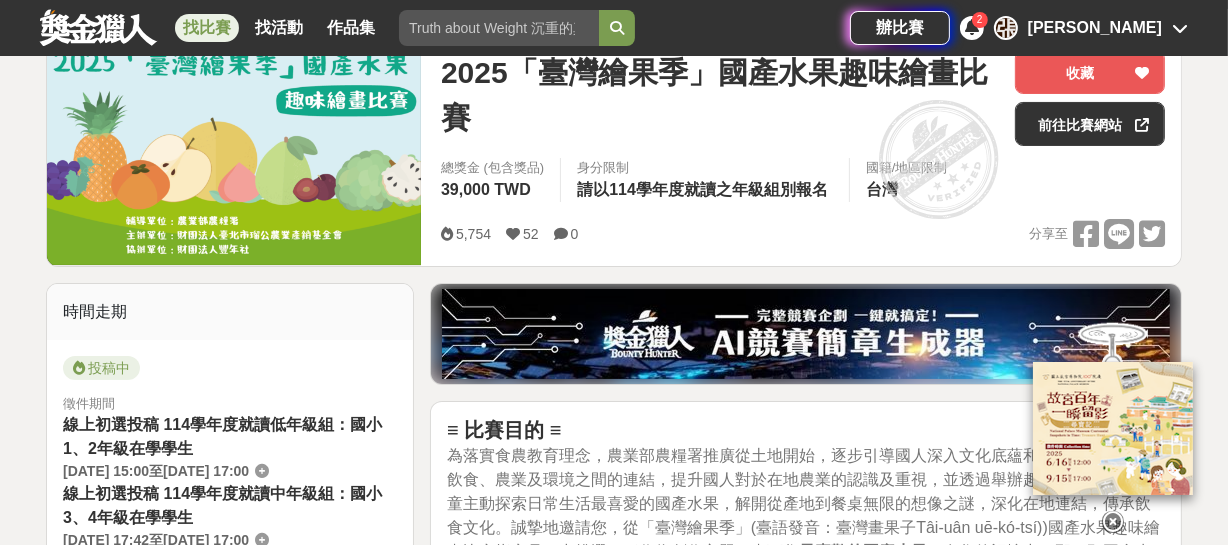 scroll, scrollTop: 181, scrollLeft: 0, axis: vertical 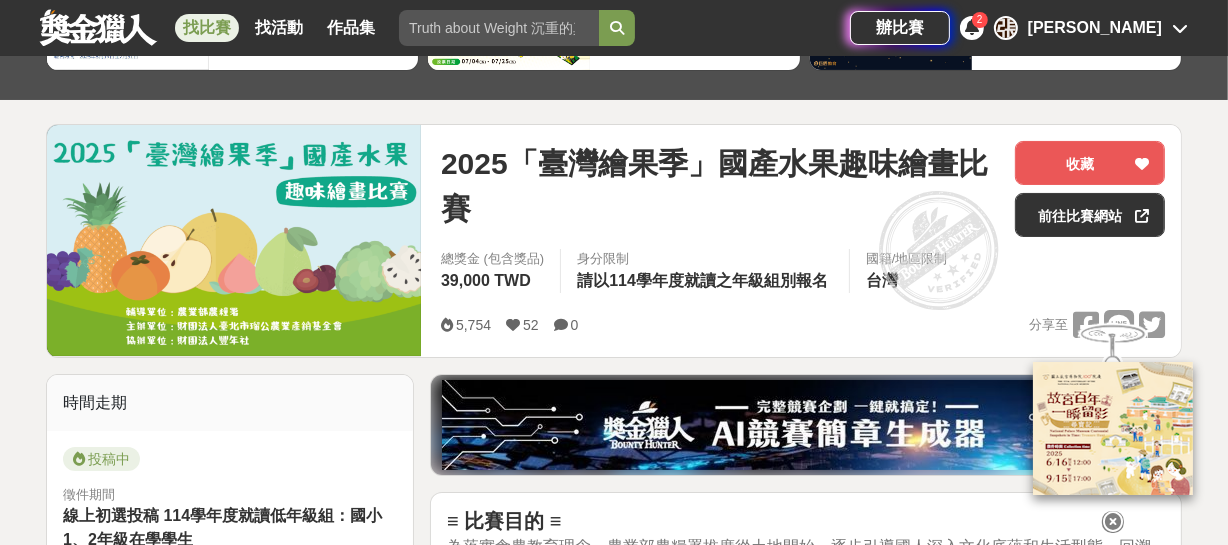 click at bounding box center (234, 240) 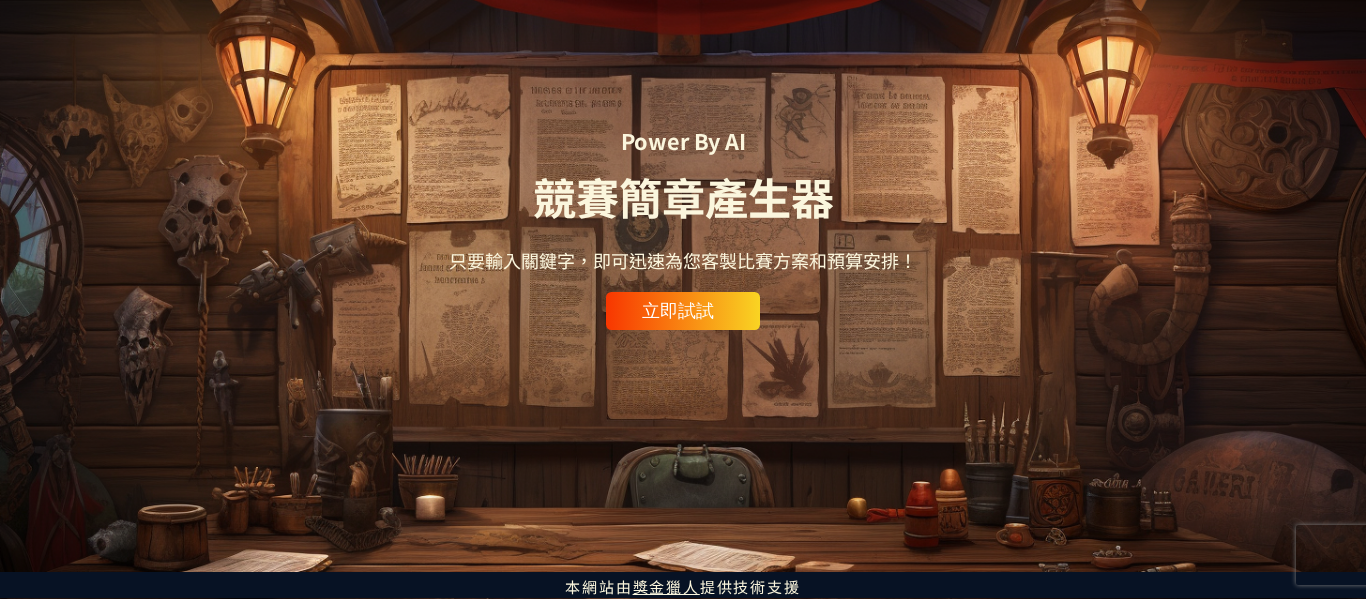 scroll, scrollTop: 0, scrollLeft: 0, axis: both 